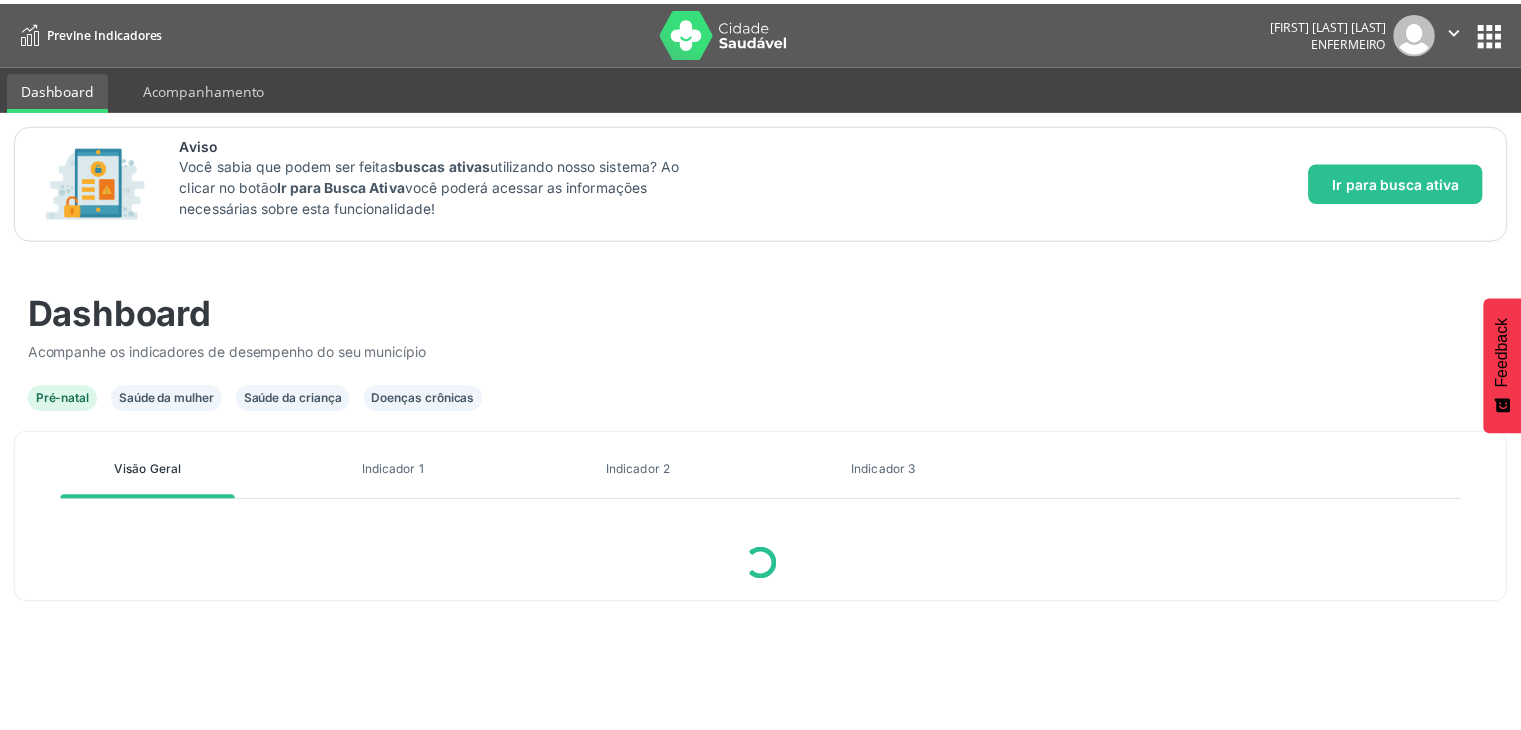 scroll, scrollTop: 0, scrollLeft: 0, axis: both 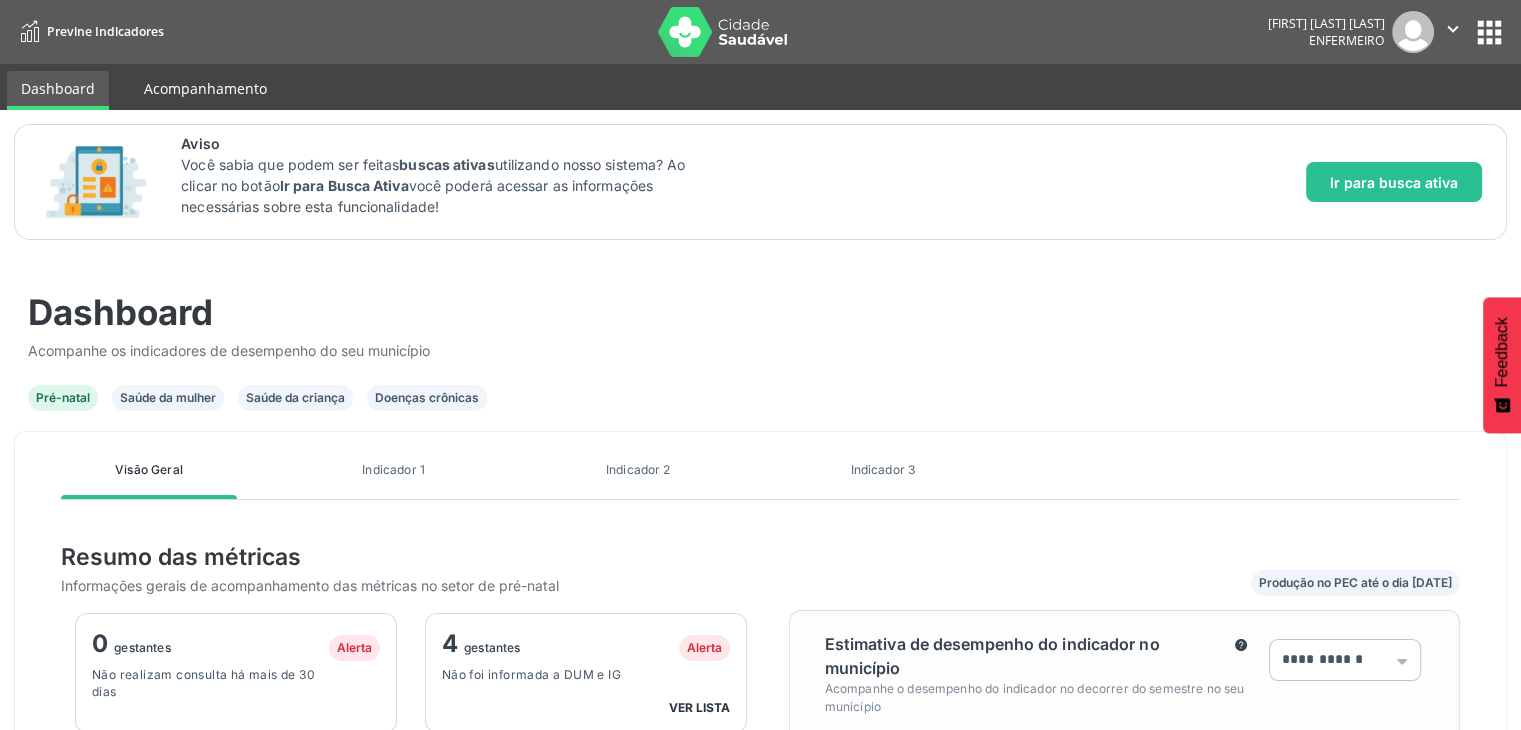 click on "Acompanhamento" at bounding box center (205, 88) 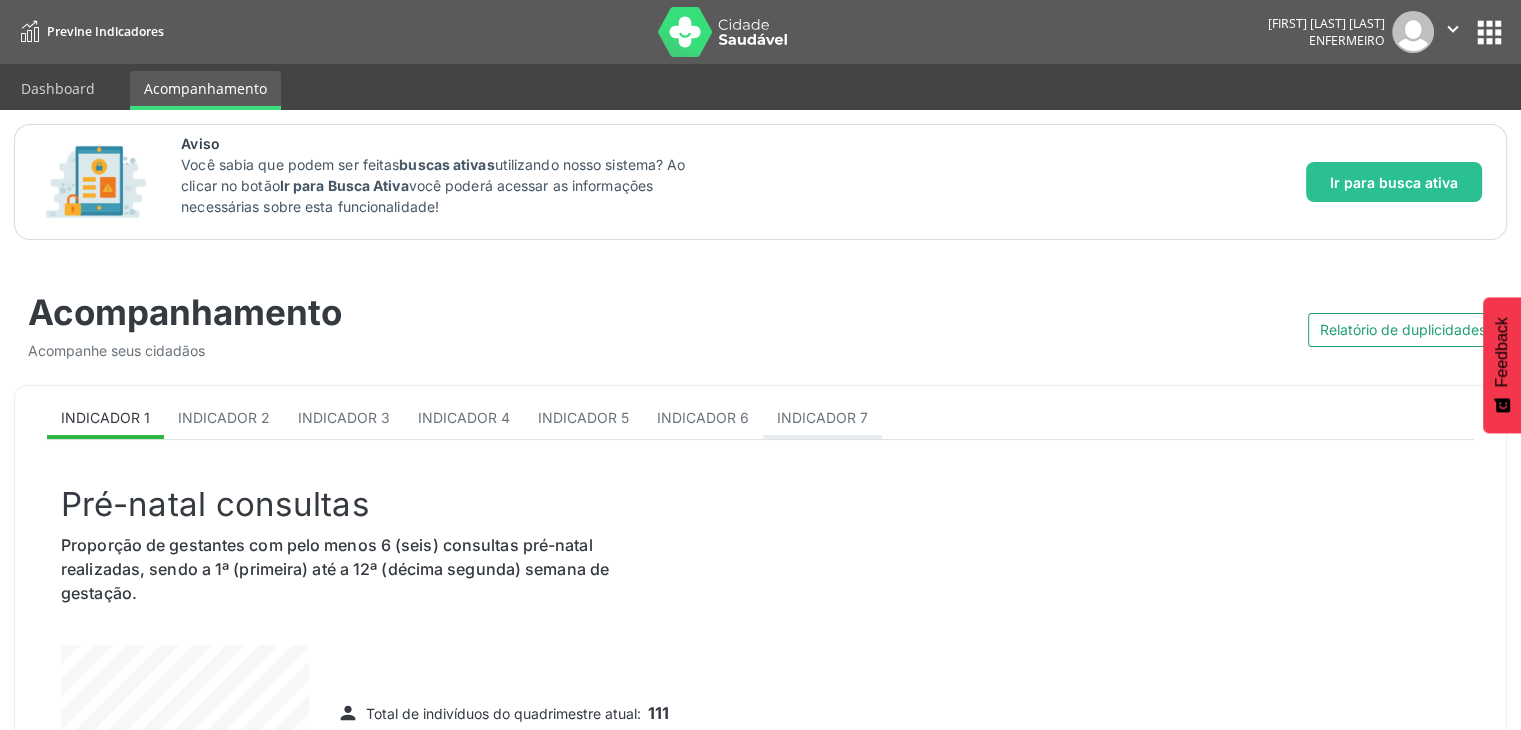 click on "Indicador 7" at bounding box center [822, 419] 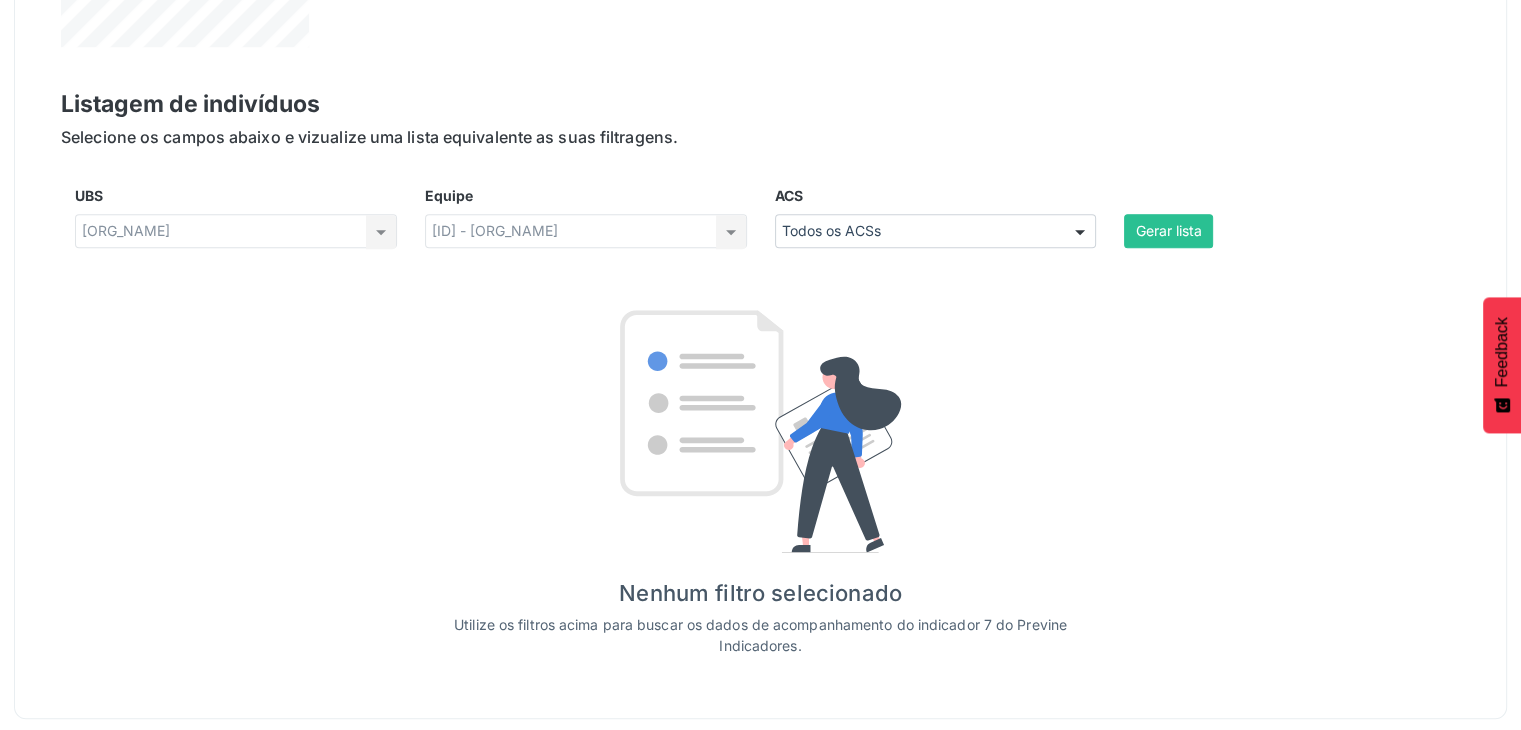 scroll, scrollTop: 824, scrollLeft: 0, axis: vertical 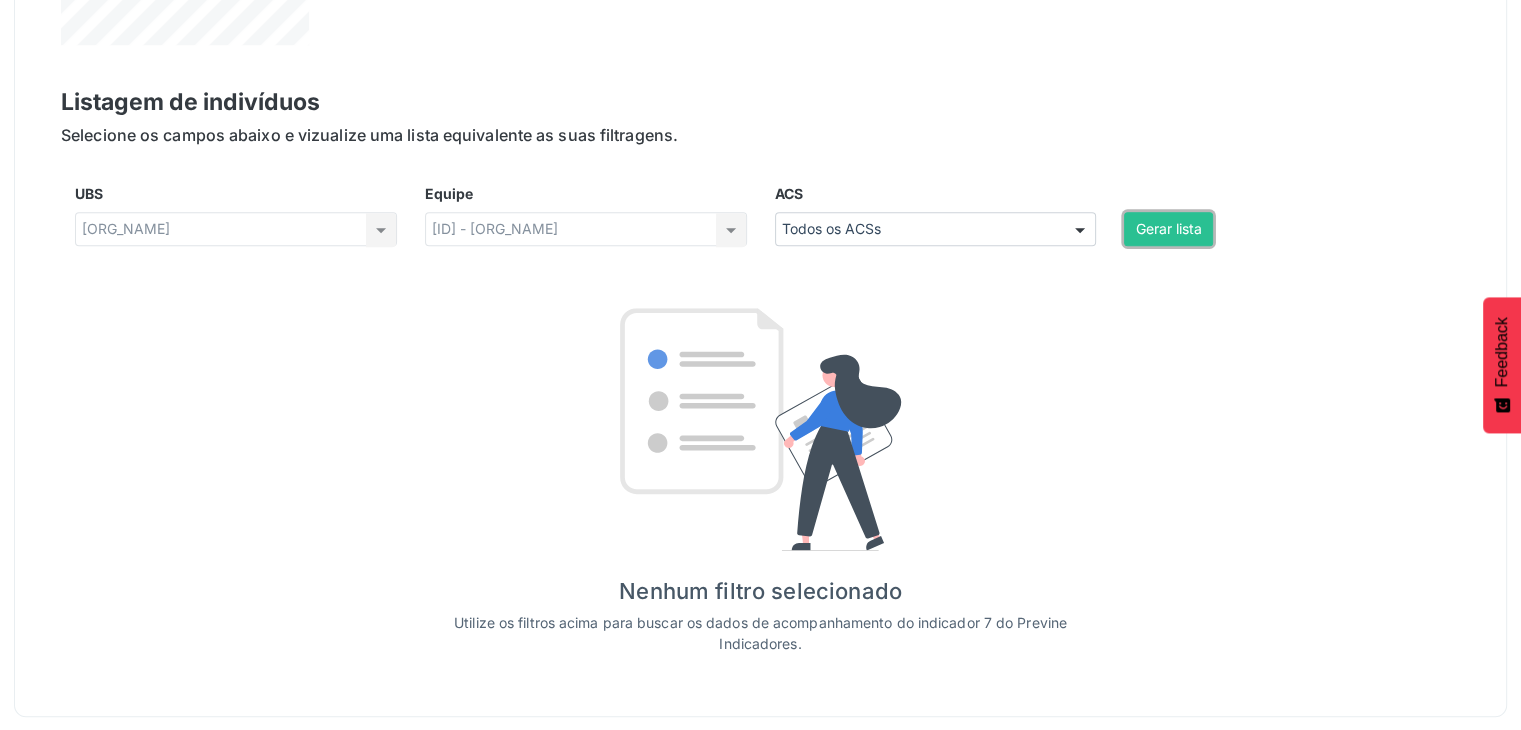 click on "Gerar lista" at bounding box center (1168, 229) 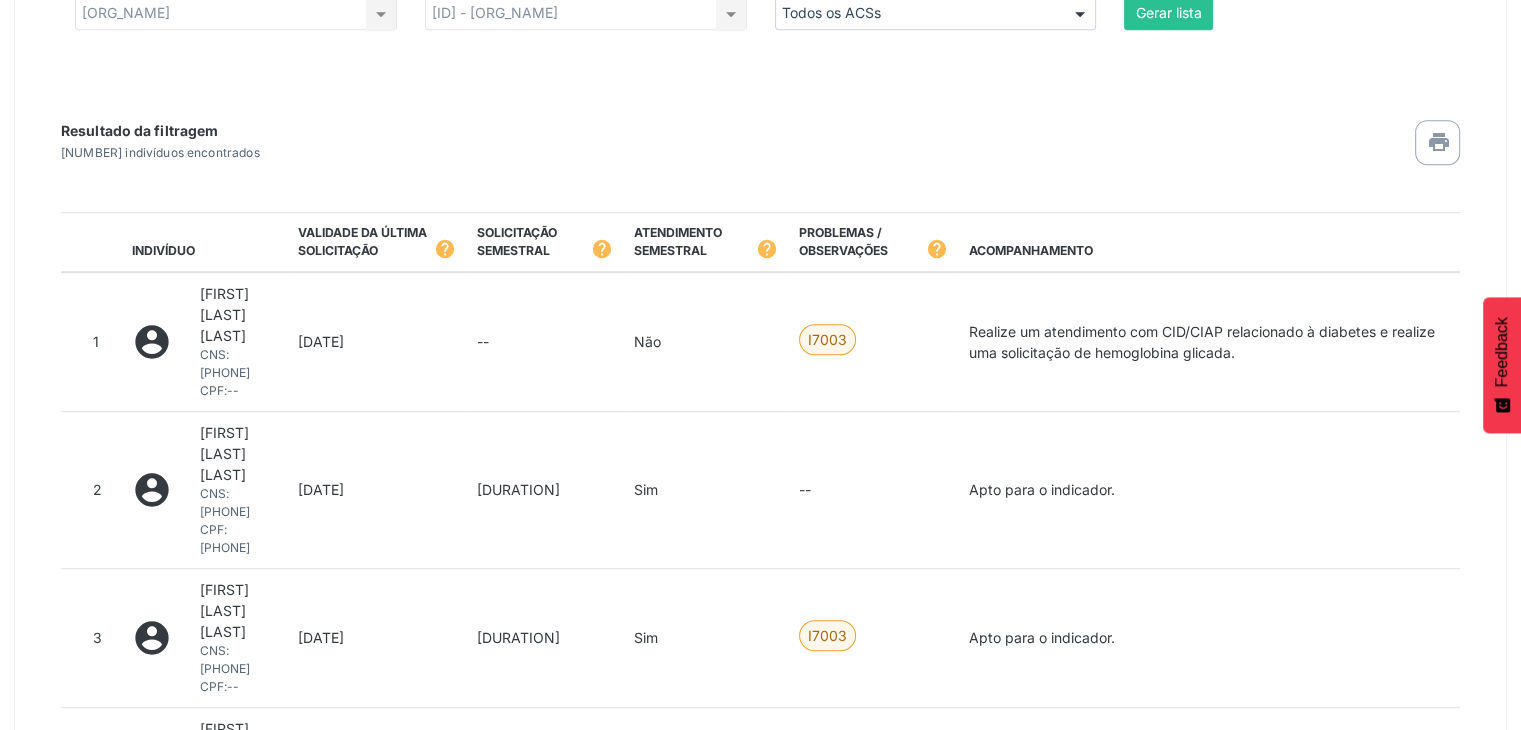 scroll, scrollTop: 924, scrollLeft: 0, axis: vertical 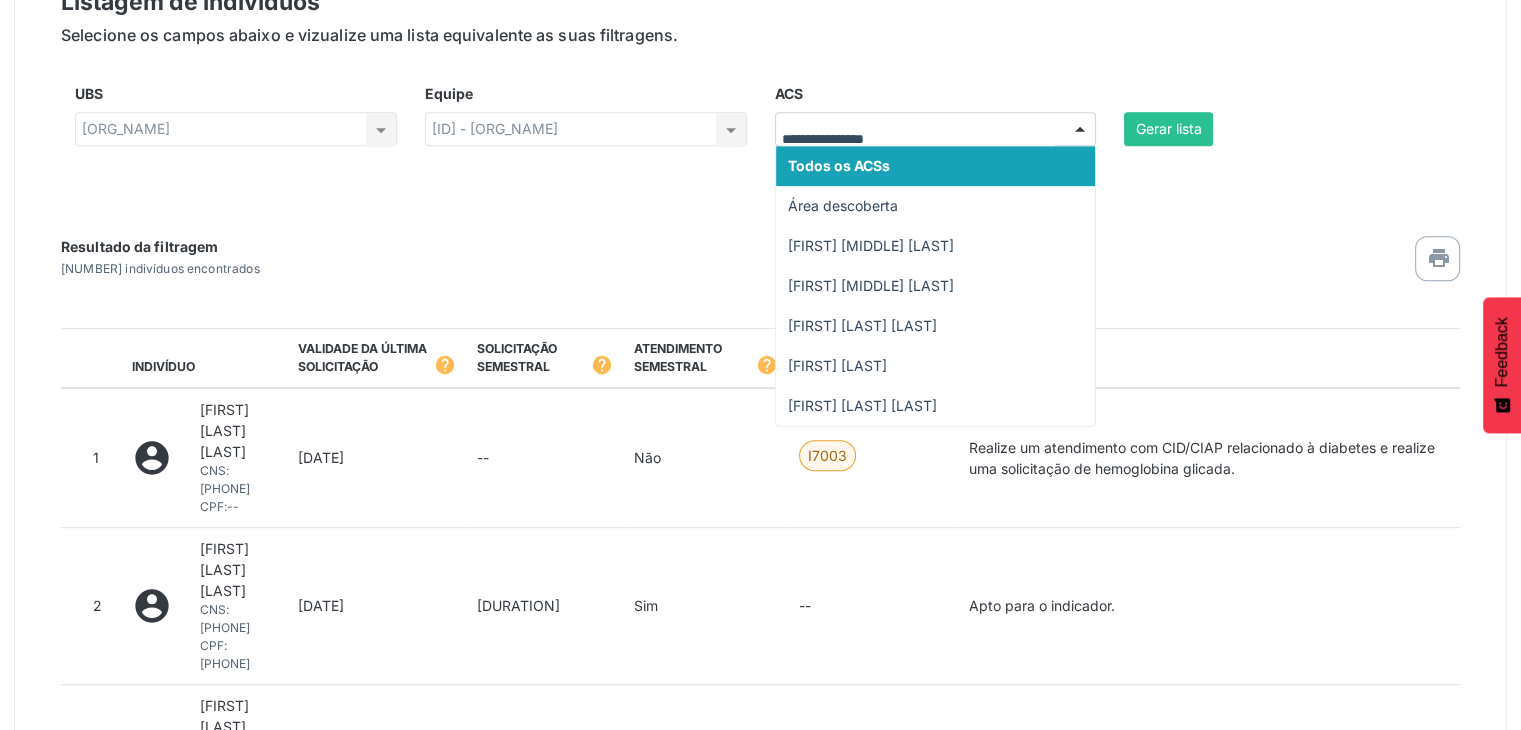 click at bounding box center [1080, 130] 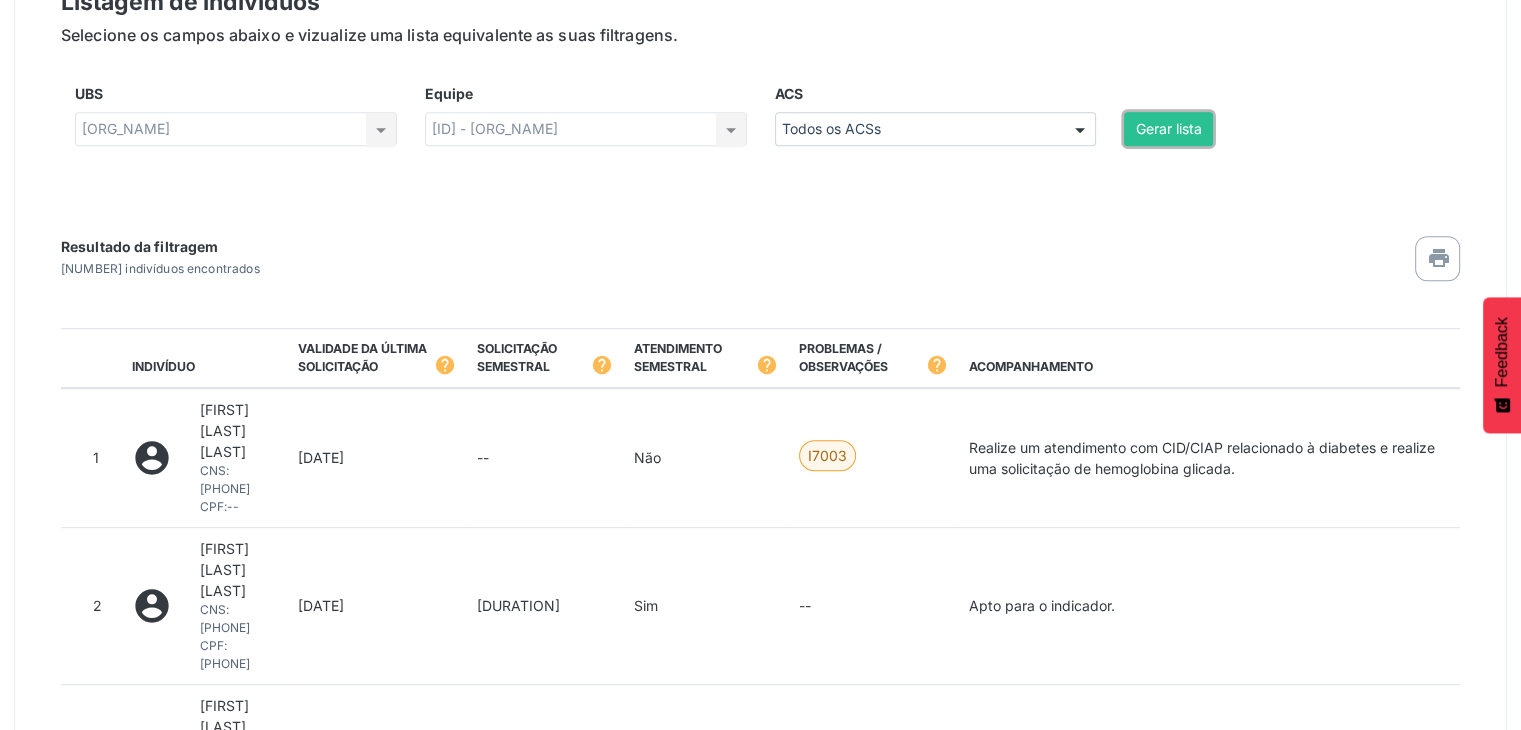 click on "Gerar lista" at bounding box center (1168, 129) 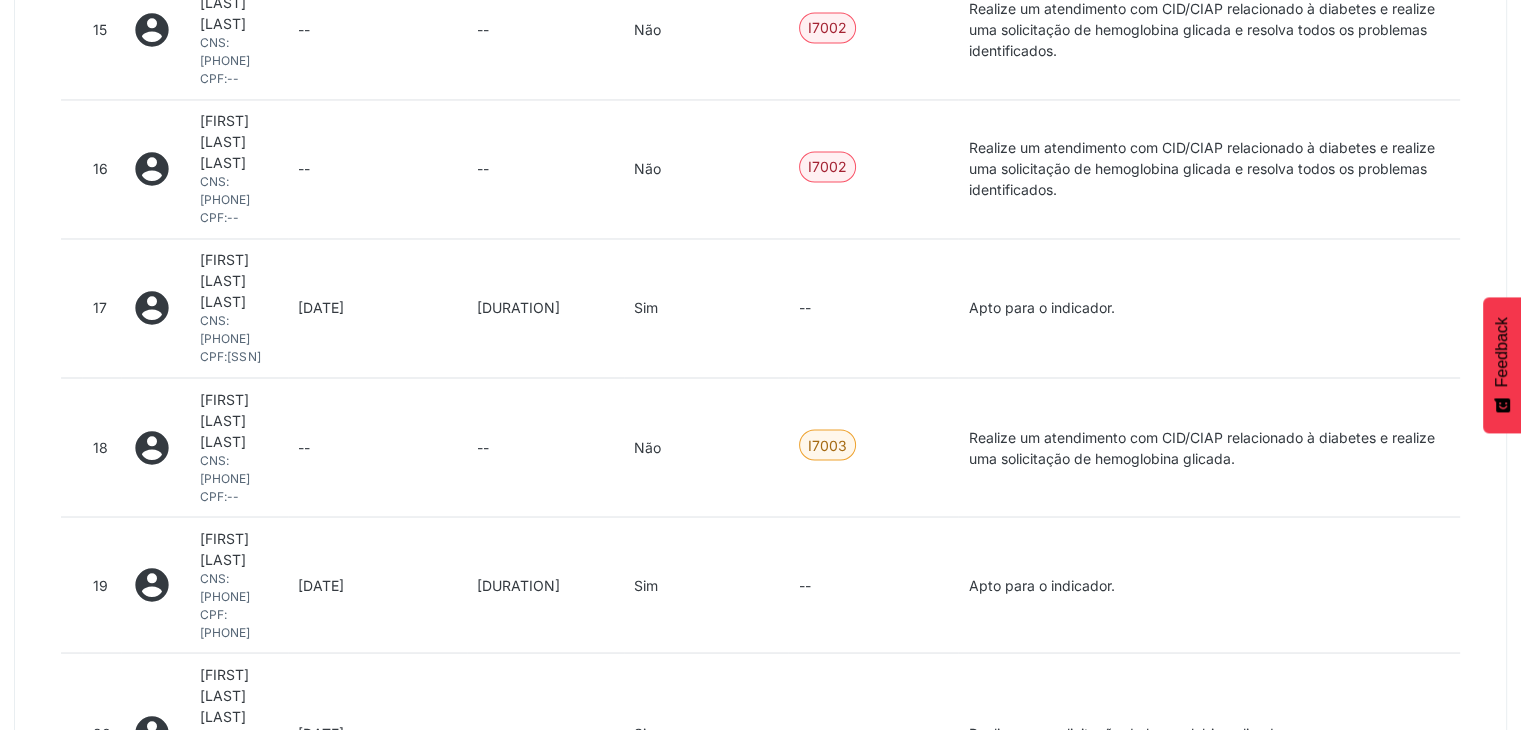 scroll, scrollTop: 3606, scrollLeft: 0, axis: vertical 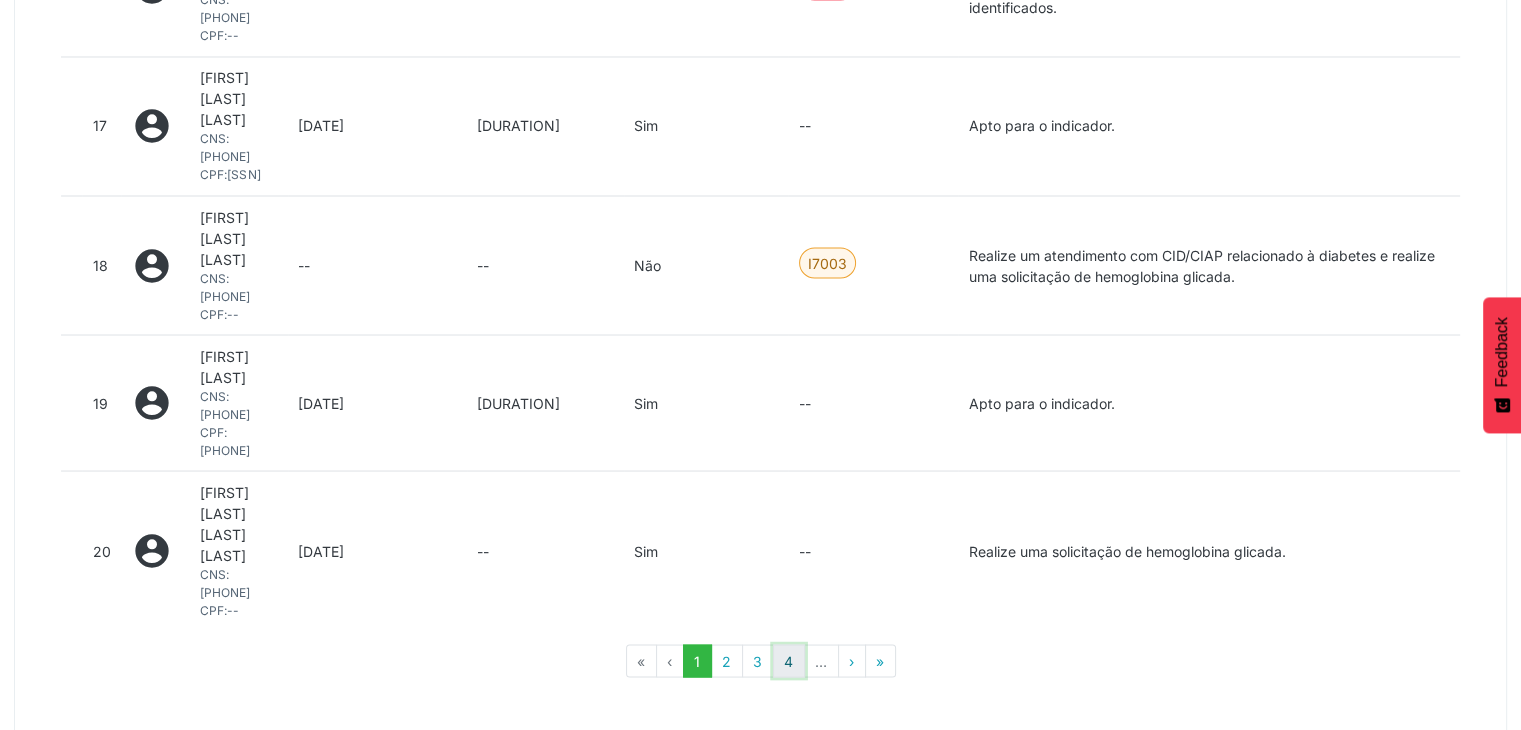 click on "4" at bounding box center [789, 661] 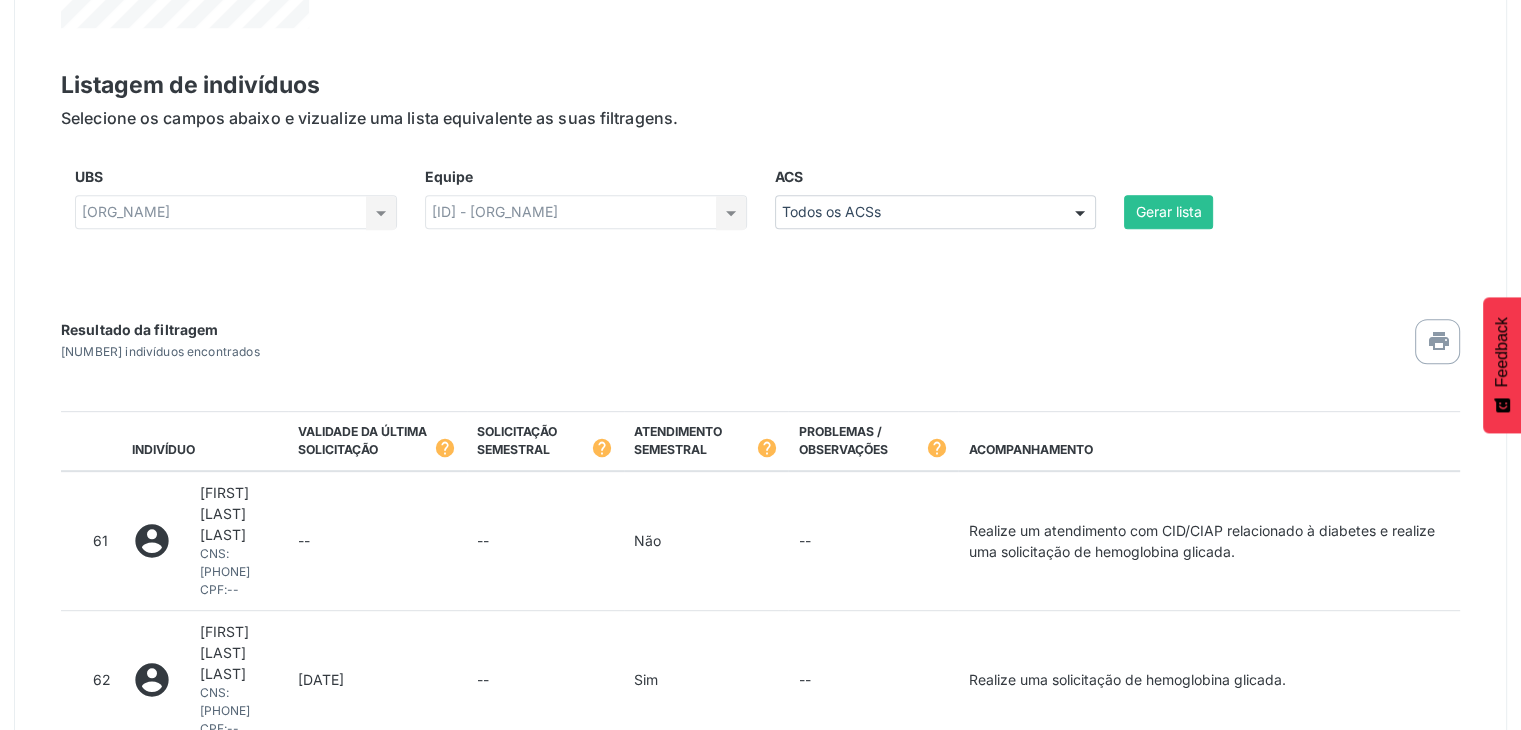 scroll, scrollTop: 3603, scrollLeft: 0, axis: vertical 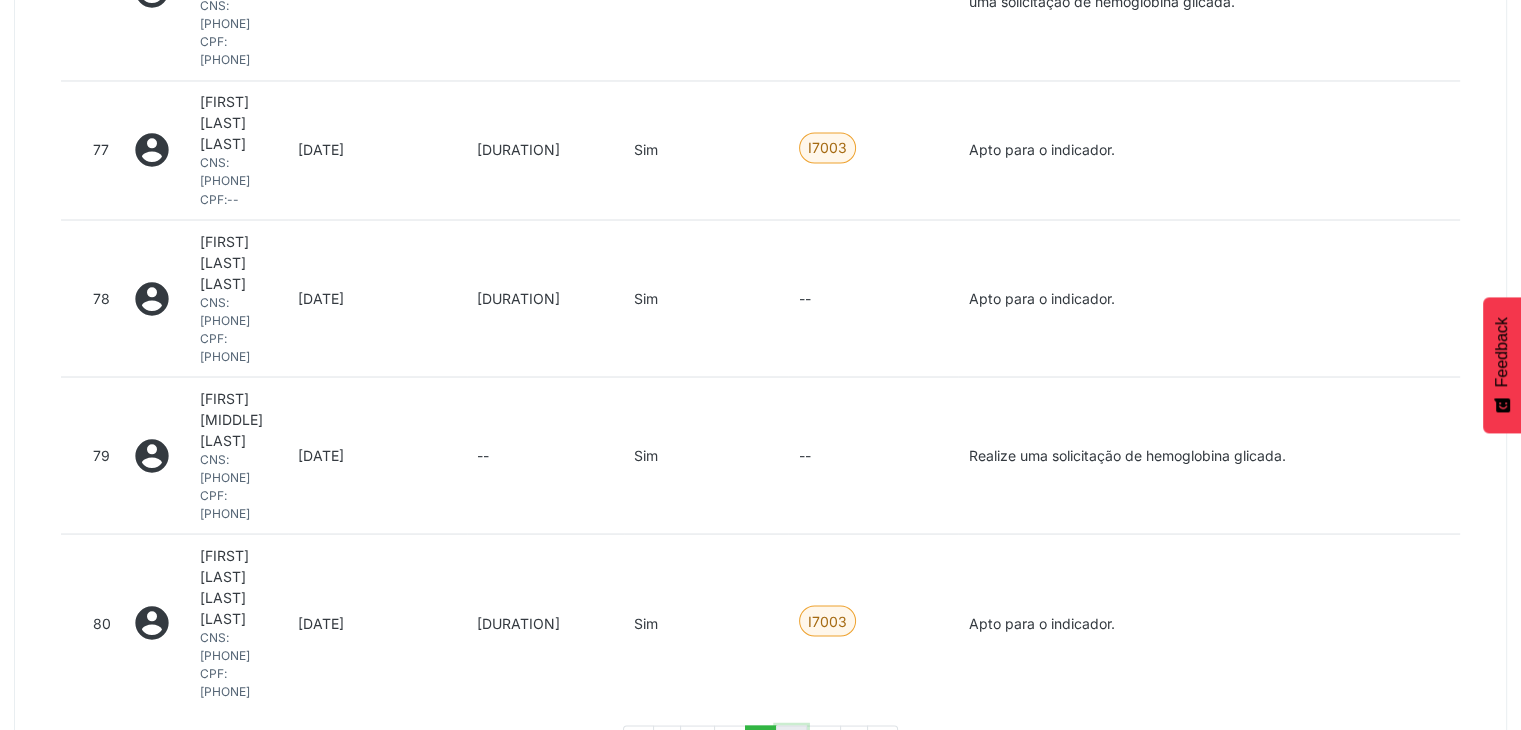 click on "5" at bounding box center [791, 742] 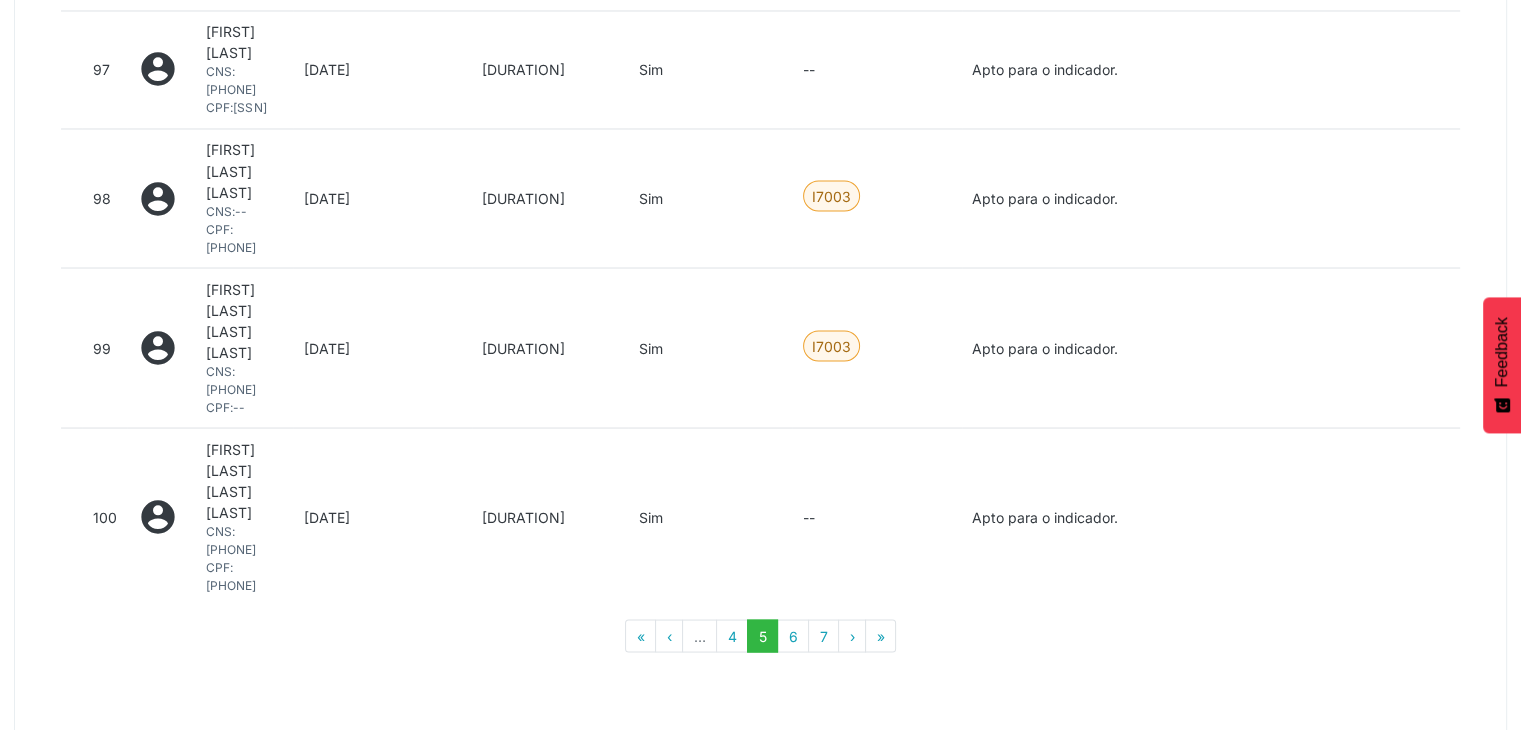 scroll, scrollTop: 3669, scrollLeft: 0, axis: vertical 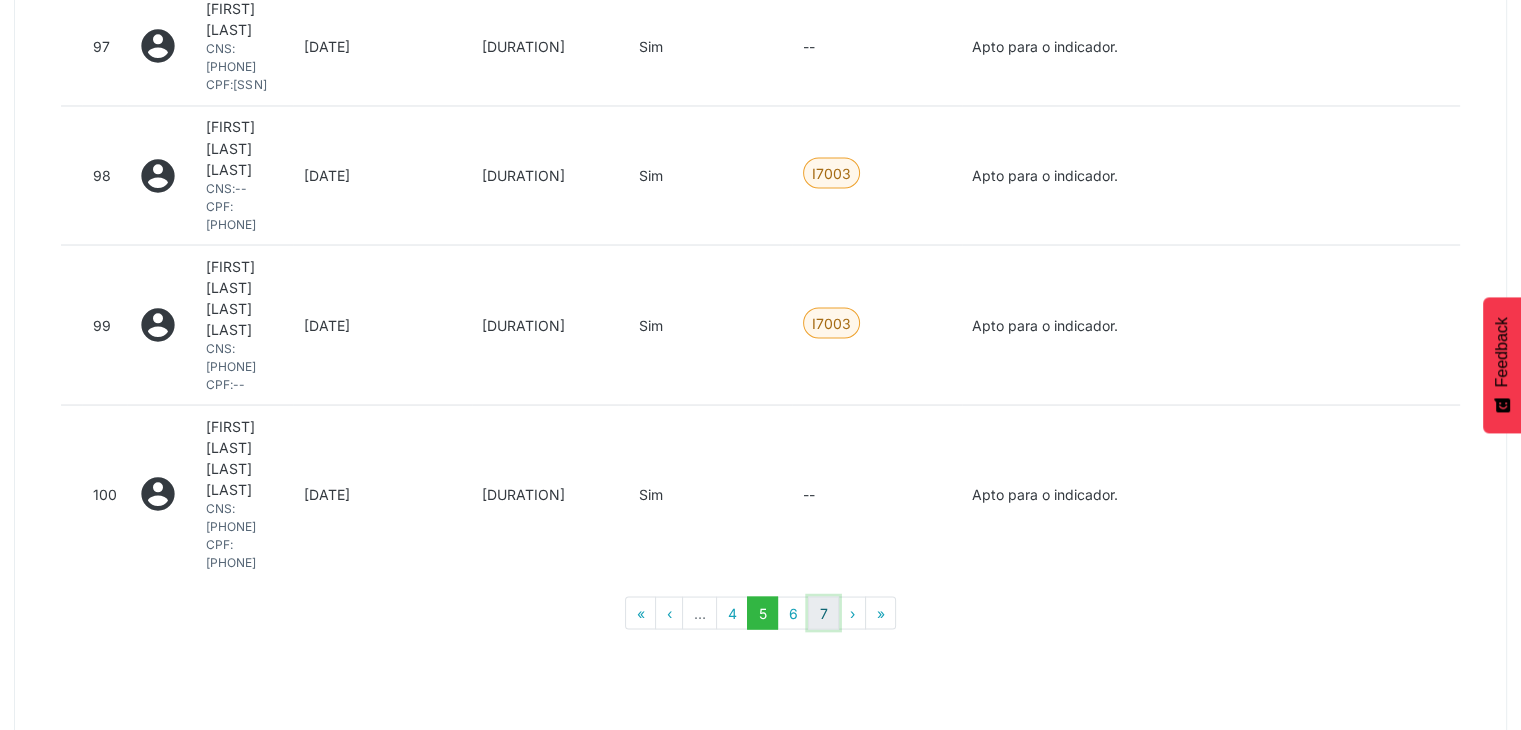 click on "7" at bounding box center (823, 613) 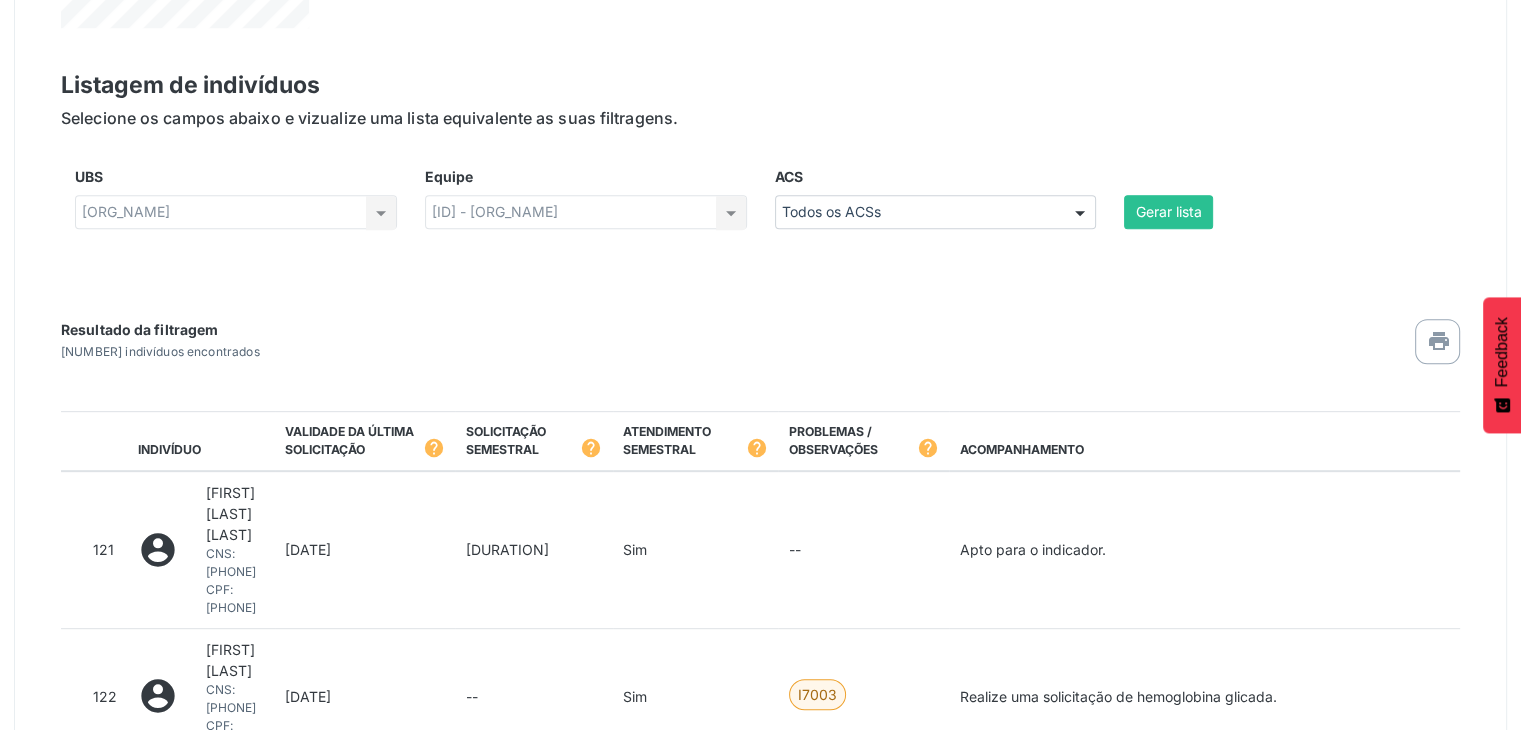 scroll, scrollTop: 1496, scrollLeft: 0, axis: vertical 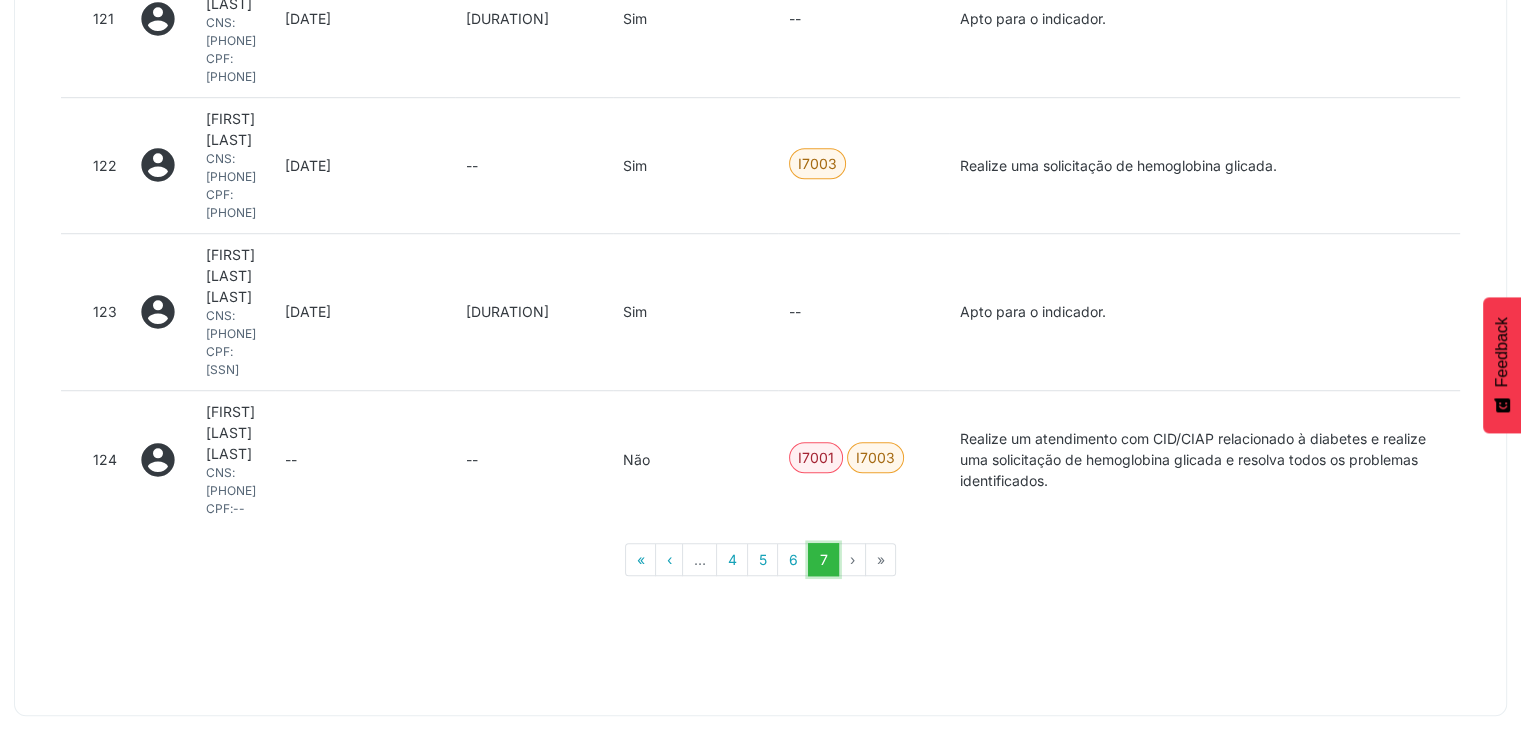click on "7" at bounding box center (823, 560) 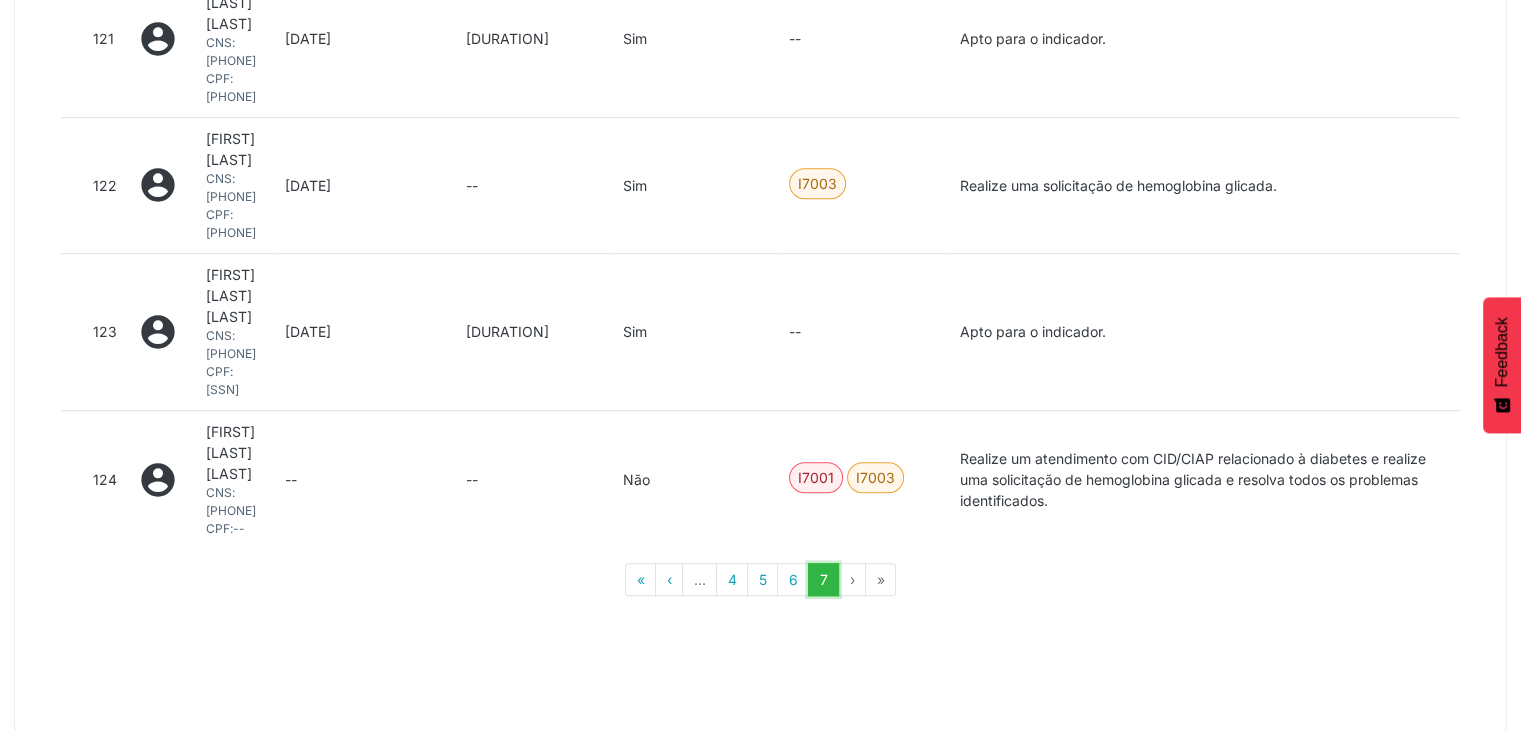 scroll, scrollTop: 1496, scrollLeft: 0, axis: vertical 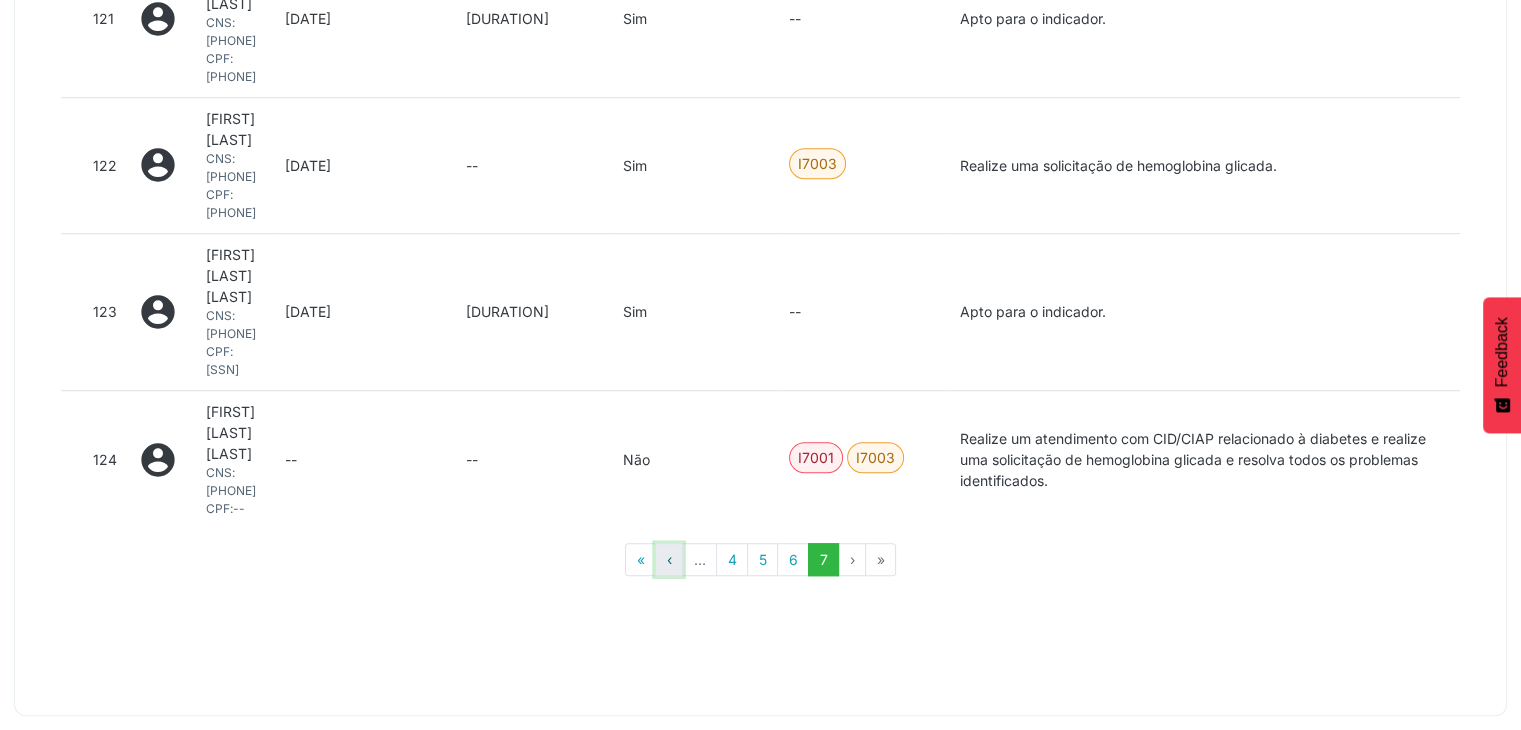 click on "‹" at bounding box center [669, 560] 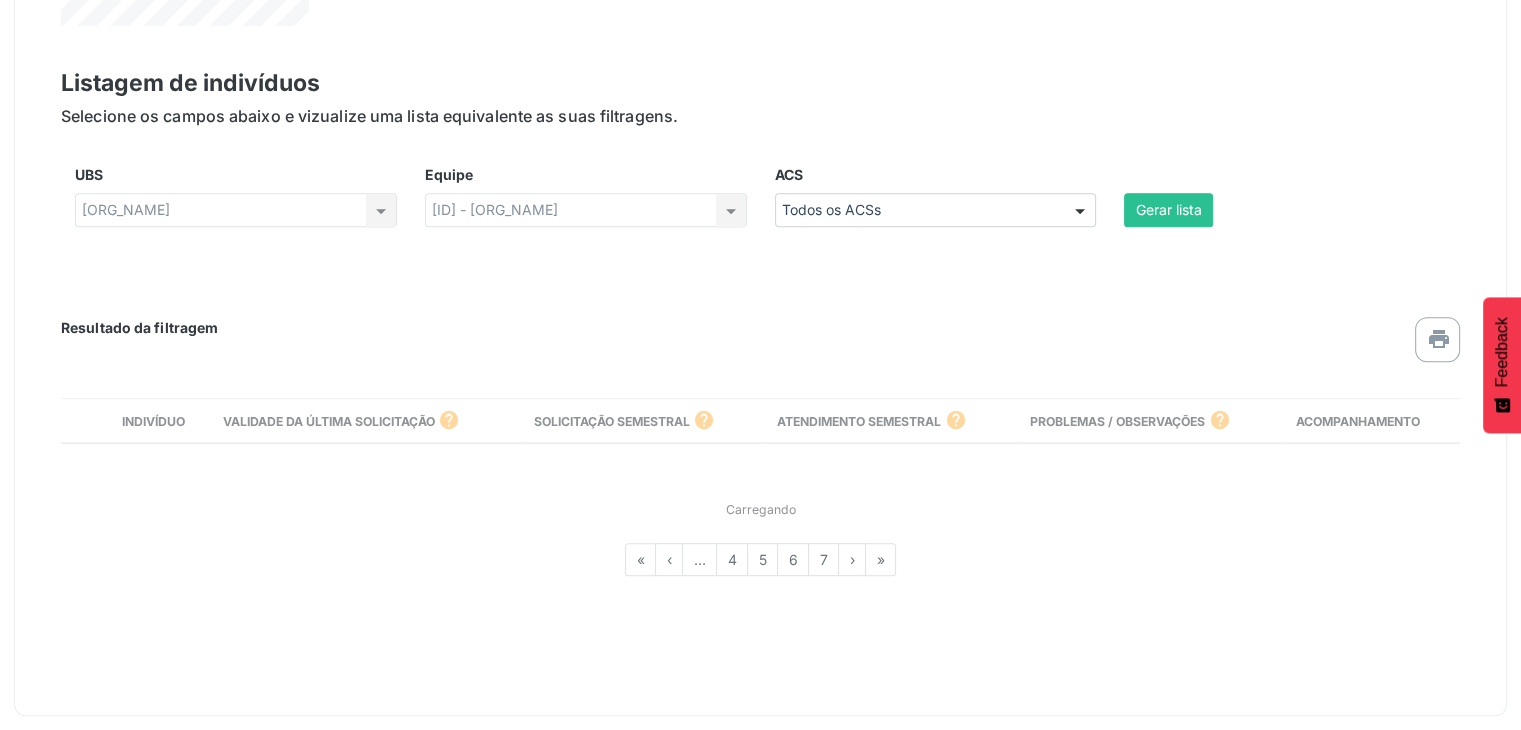 scroll, scrollTop: 841, scrollLeft: 0, axis: vertical 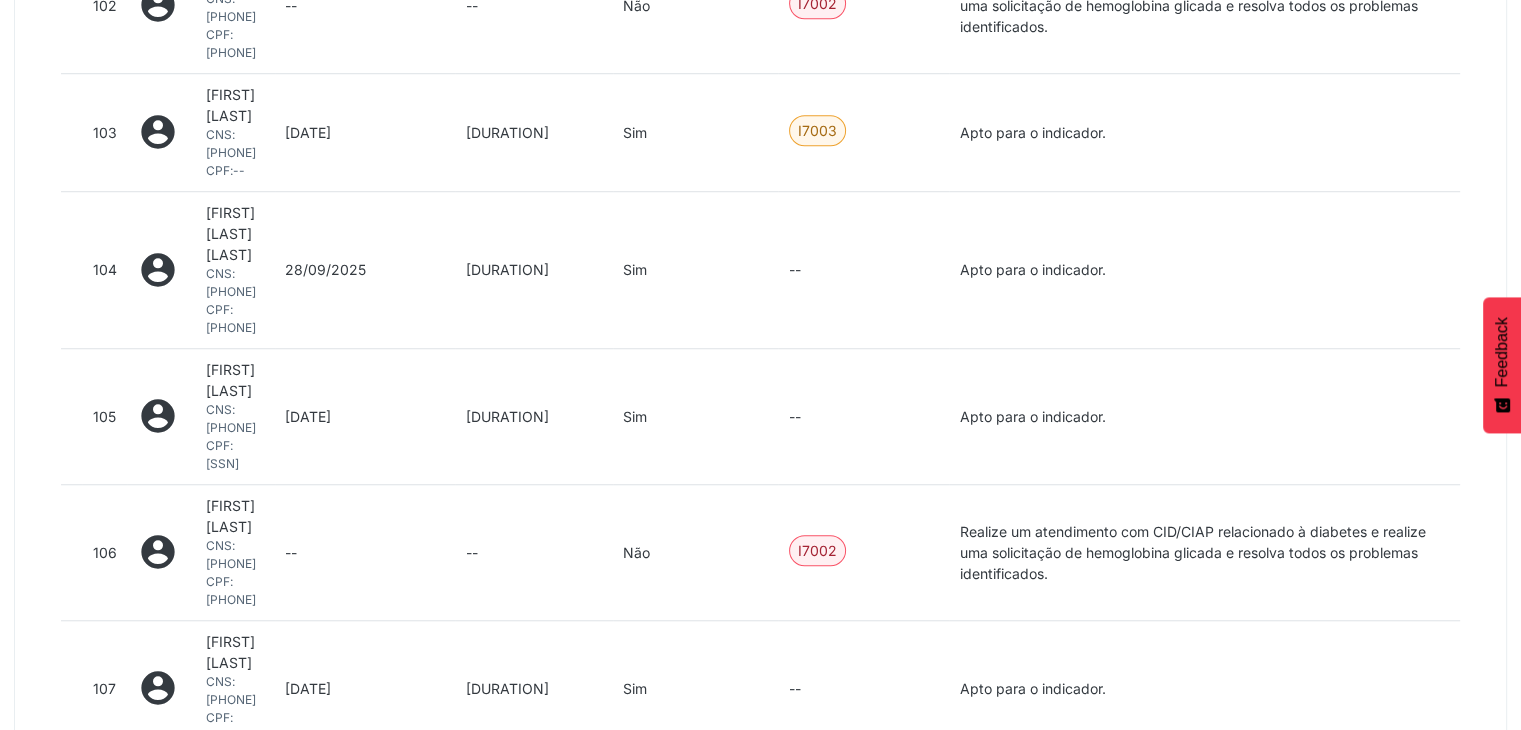 click on "--" at bounding box center (534, 552) 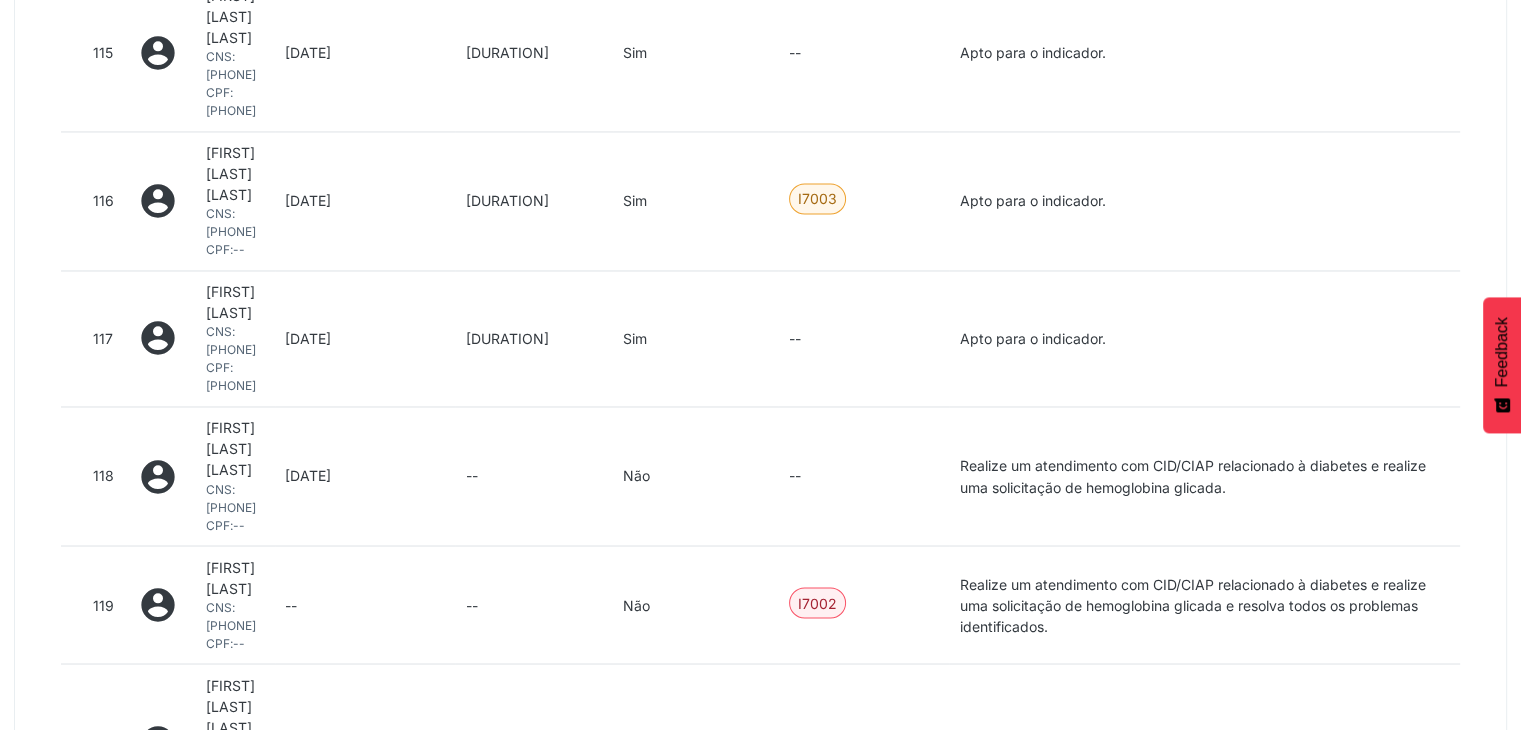 scroll, scrollTop: 3786, scrollLeft: 0, axis: vertical 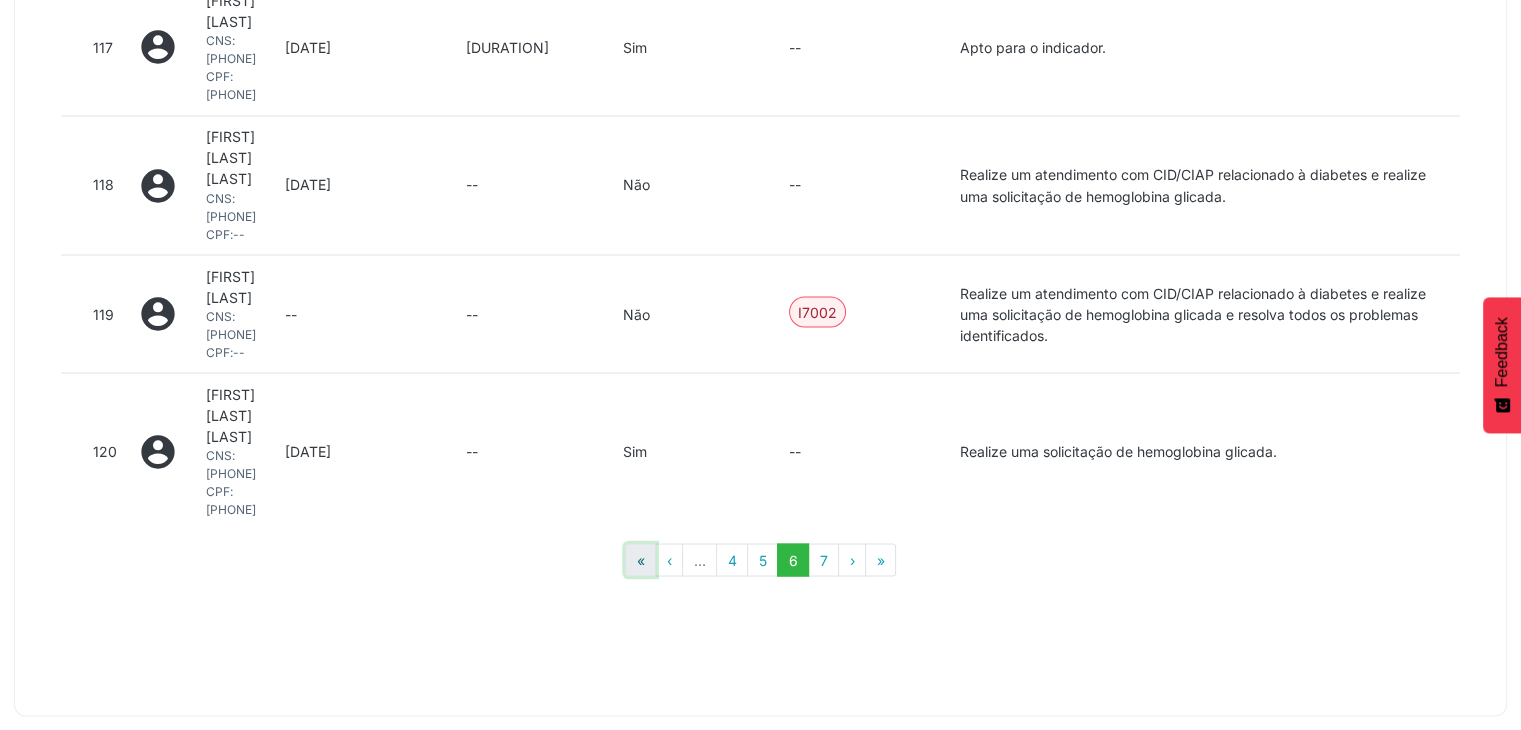 click on "«" at bounding box center [640, 560] 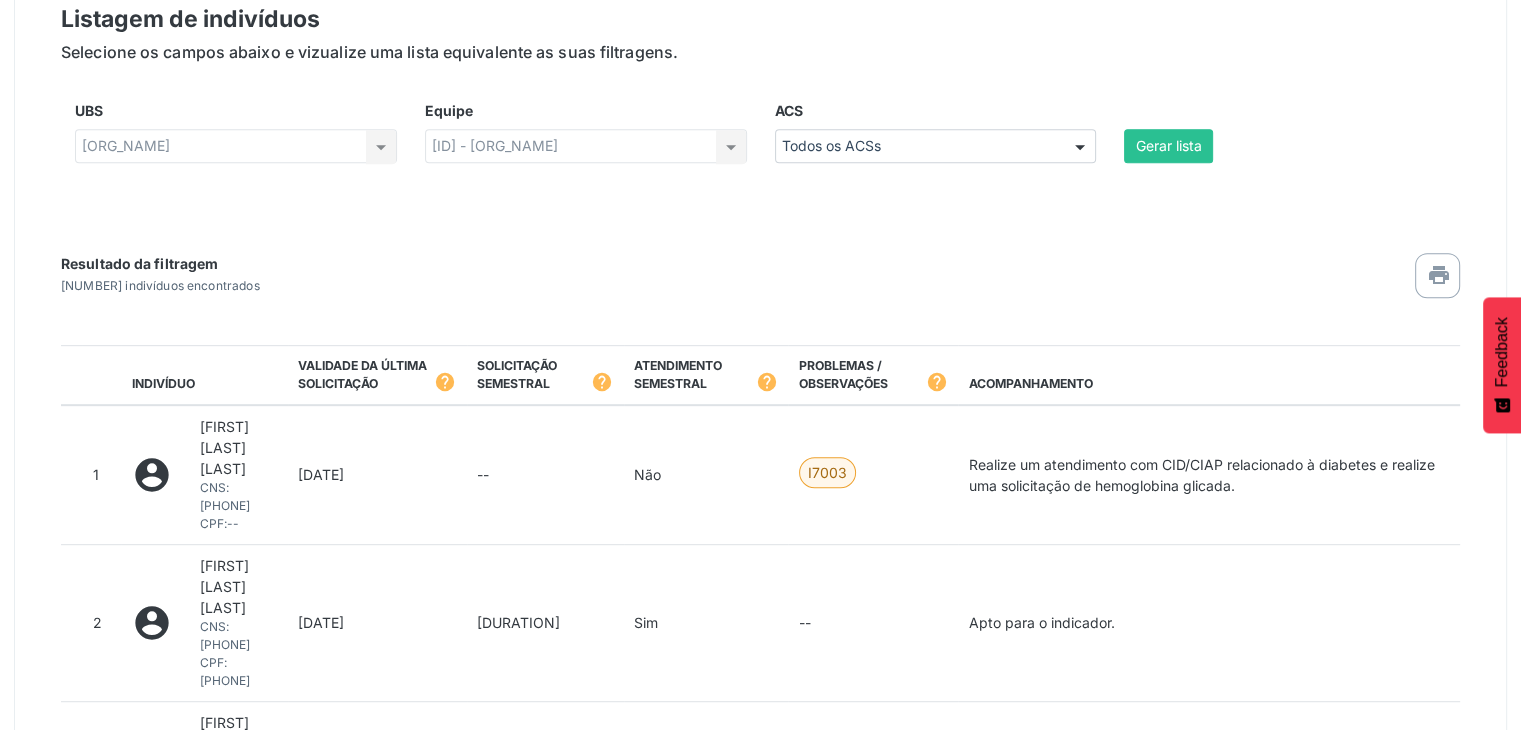 scroll, scrollTop: 906, scrollLeft: 0, axis: vertical 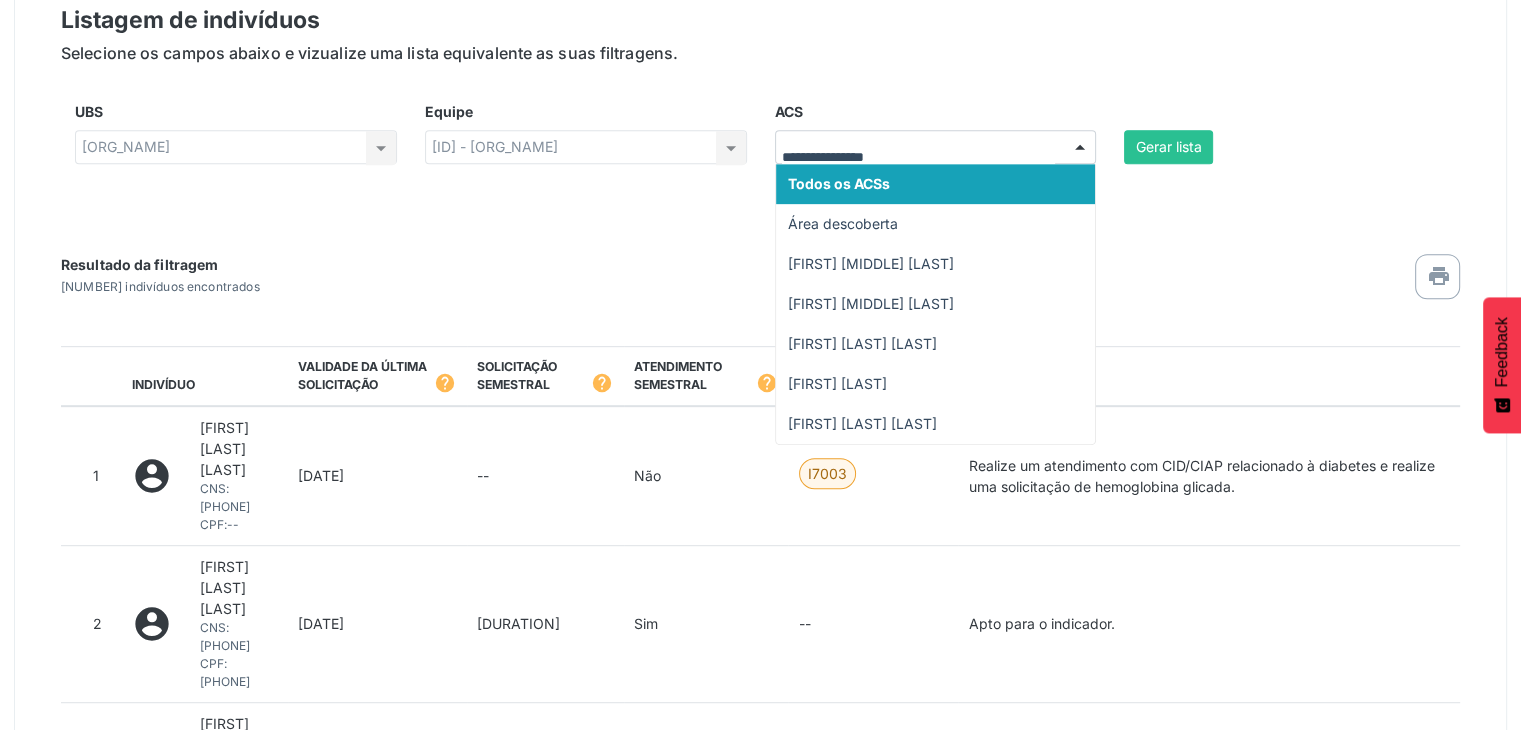 click at bounding box center [1080, 148] 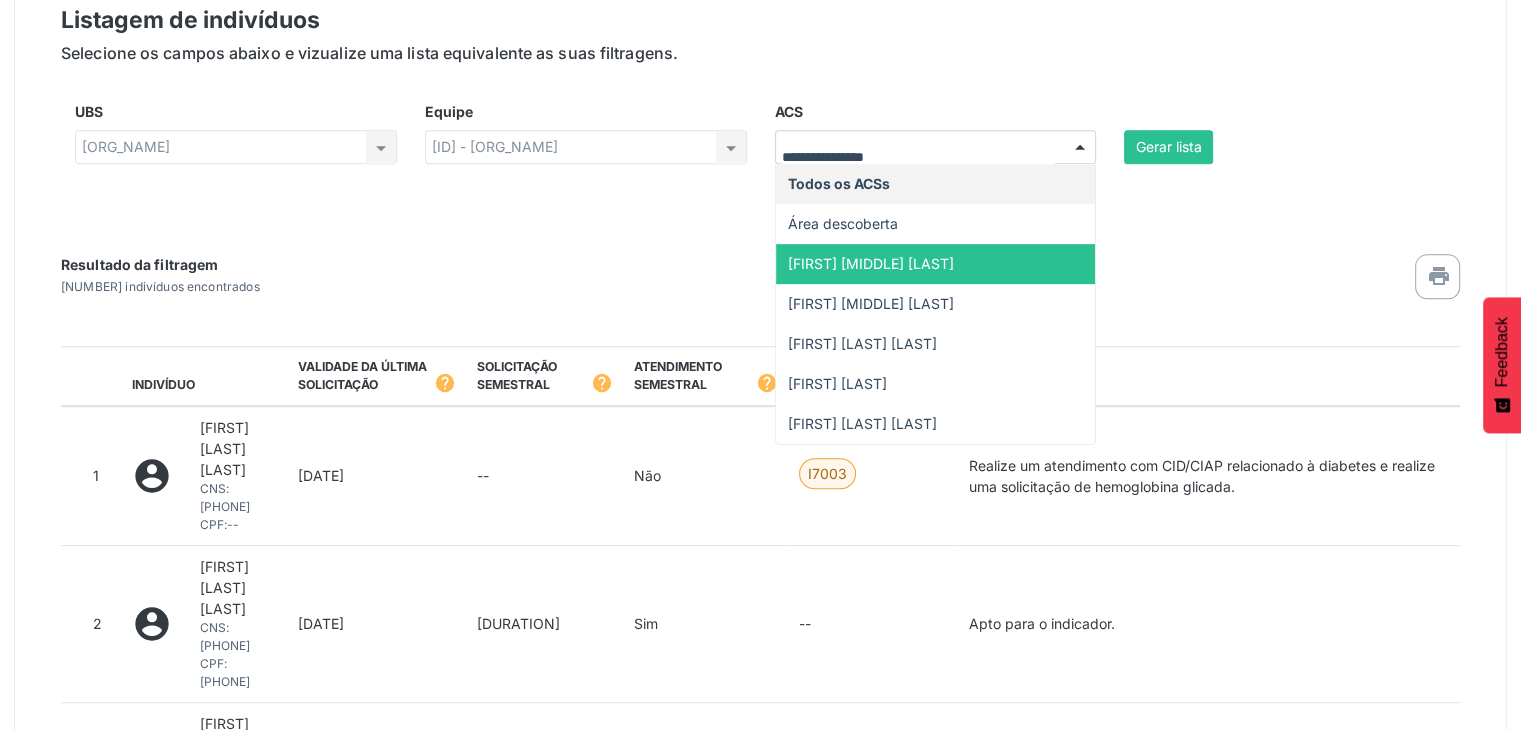 click on "[FIRST] [MIDDLE] [LAST]" at bounding box center [871, 263] 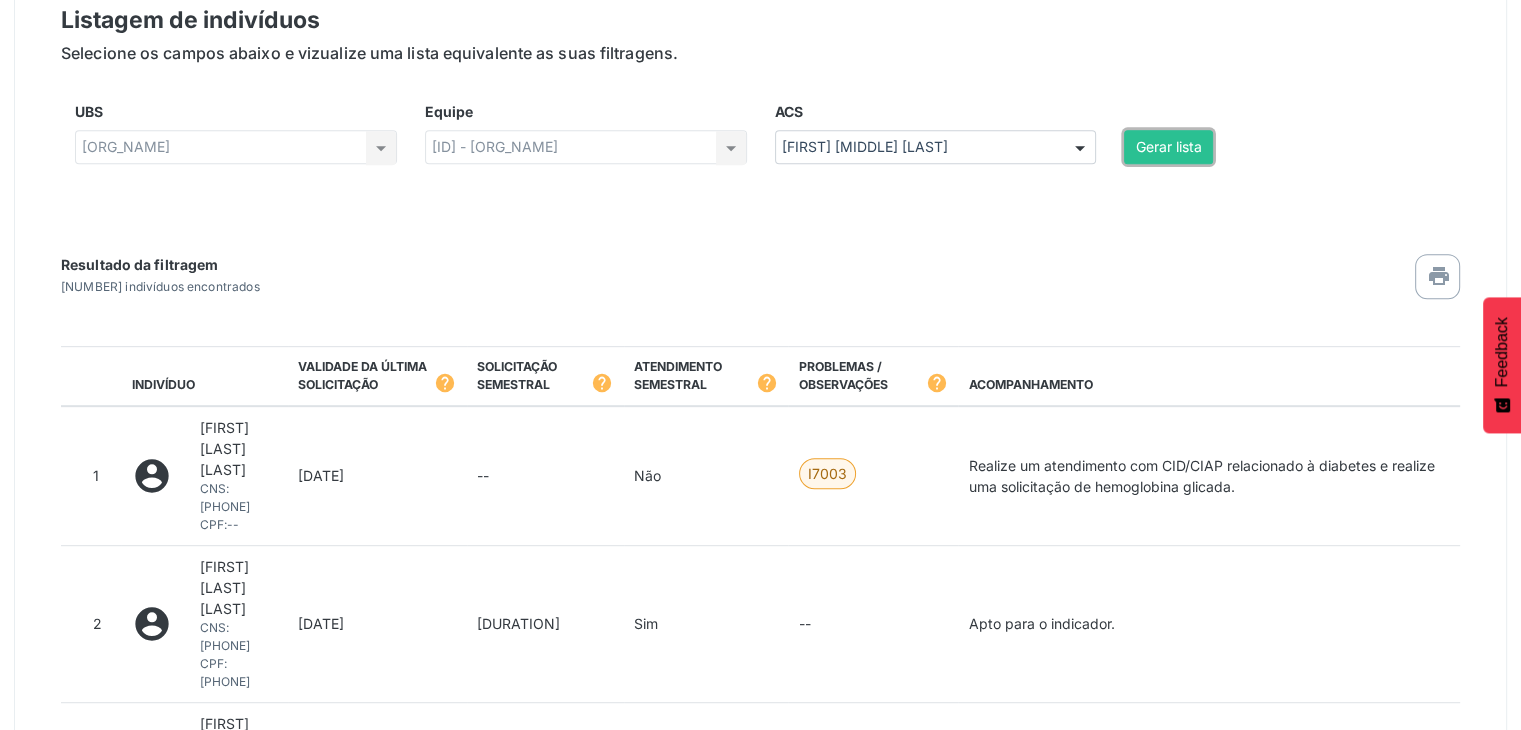 click on "Gerar lista" at bounding box center [1168, 147] 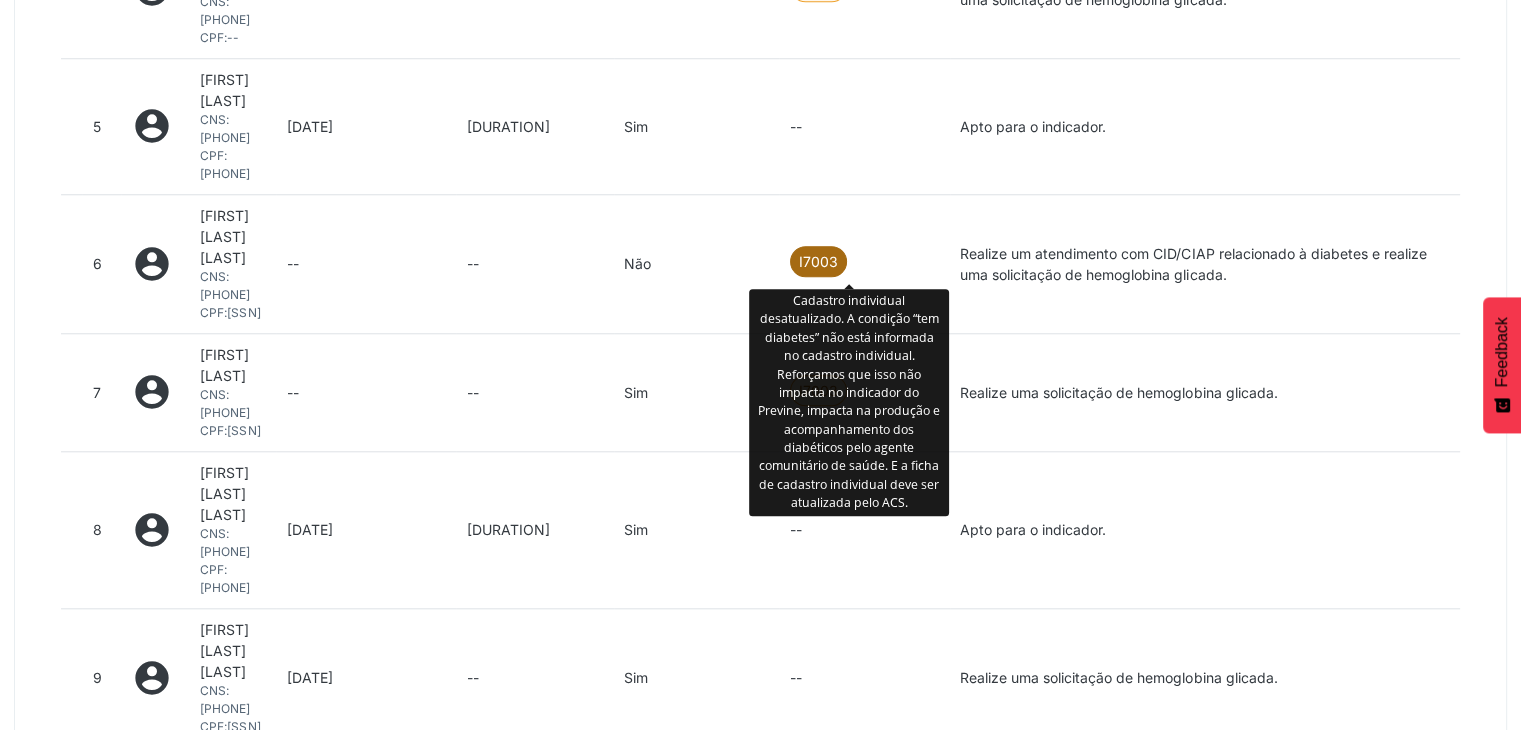 scroll, scrollTop: 1928, scrollLeft: 0, axis: vertical 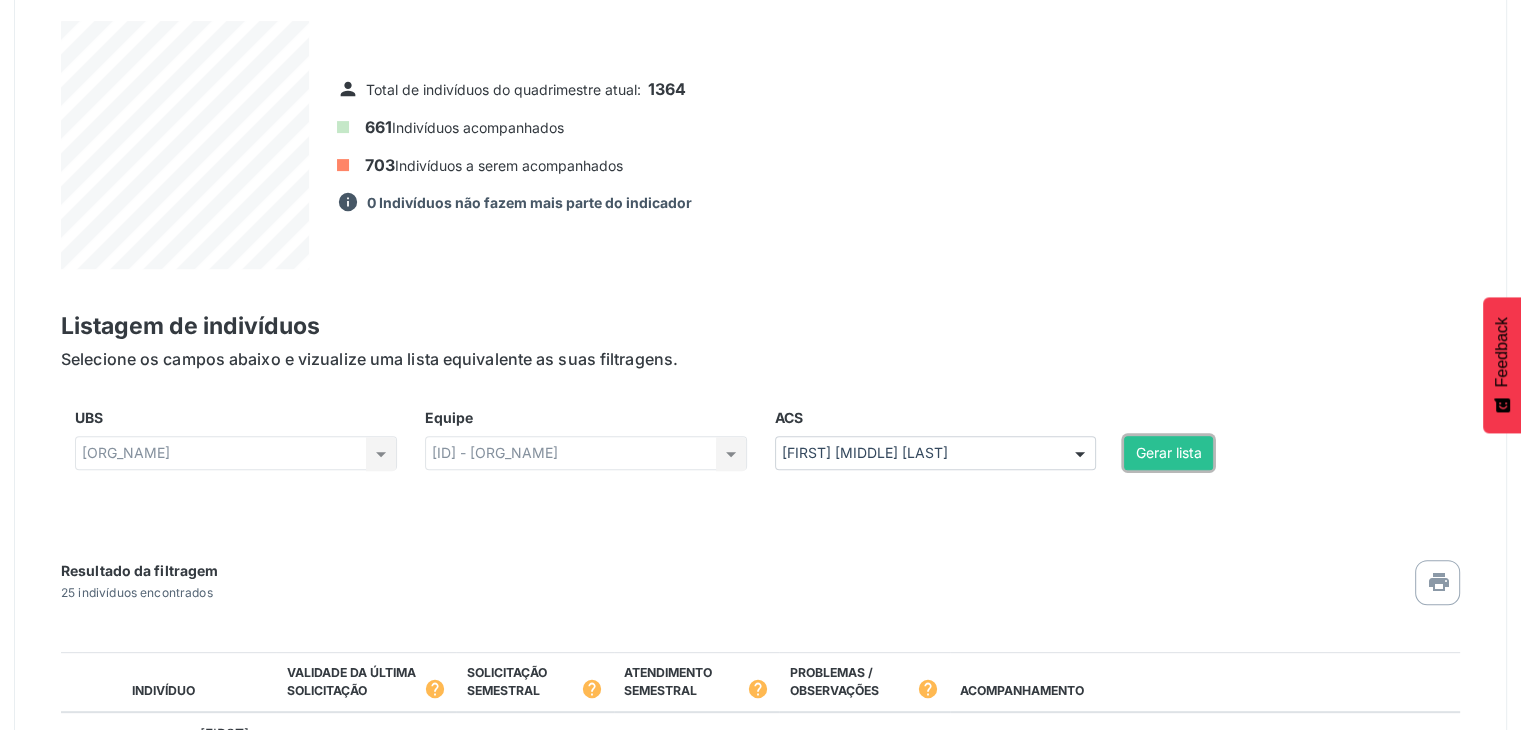 click on "Gerar lista" at bounding box center (1168, 453) 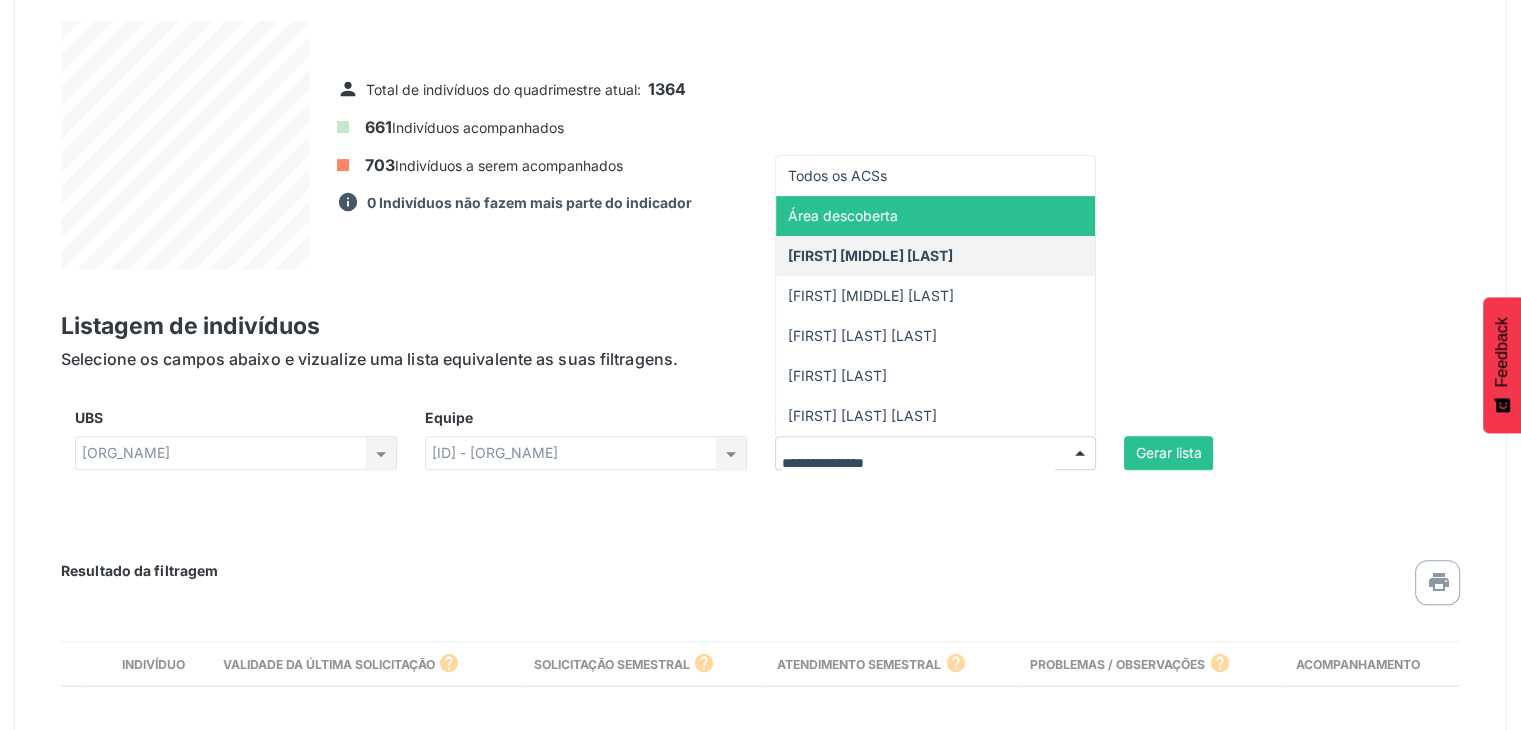 click on "[ORG_NAME]
[ORG_NAME]         [ORG_NAME]
Nenhum resultado encontrado para: "   "
Não há nenhuma opção para ser exibida.
Equipe
[ID] - [ORG_NAME]         Todas as equipes   [ID] - [ORG_NAME]
Nenhum resultado encontrado para: "   "
Não há nenhuma opção para ser exibida.
ACS
Todos os ACSs   Área descoberta   [FIRST] [LAST] [LAST]   [FIRST] [LAST] [LAST]   [FIRST] [LAST] [LAST]   [FIRST] [LAST] [LAST]   [FIRST] [LAST] [LAST]
Nenhum resultado encontrado para: "   "
Não há nenhuma opção para ser exibida.
Gerar lista" at bounding box center [760, 445] 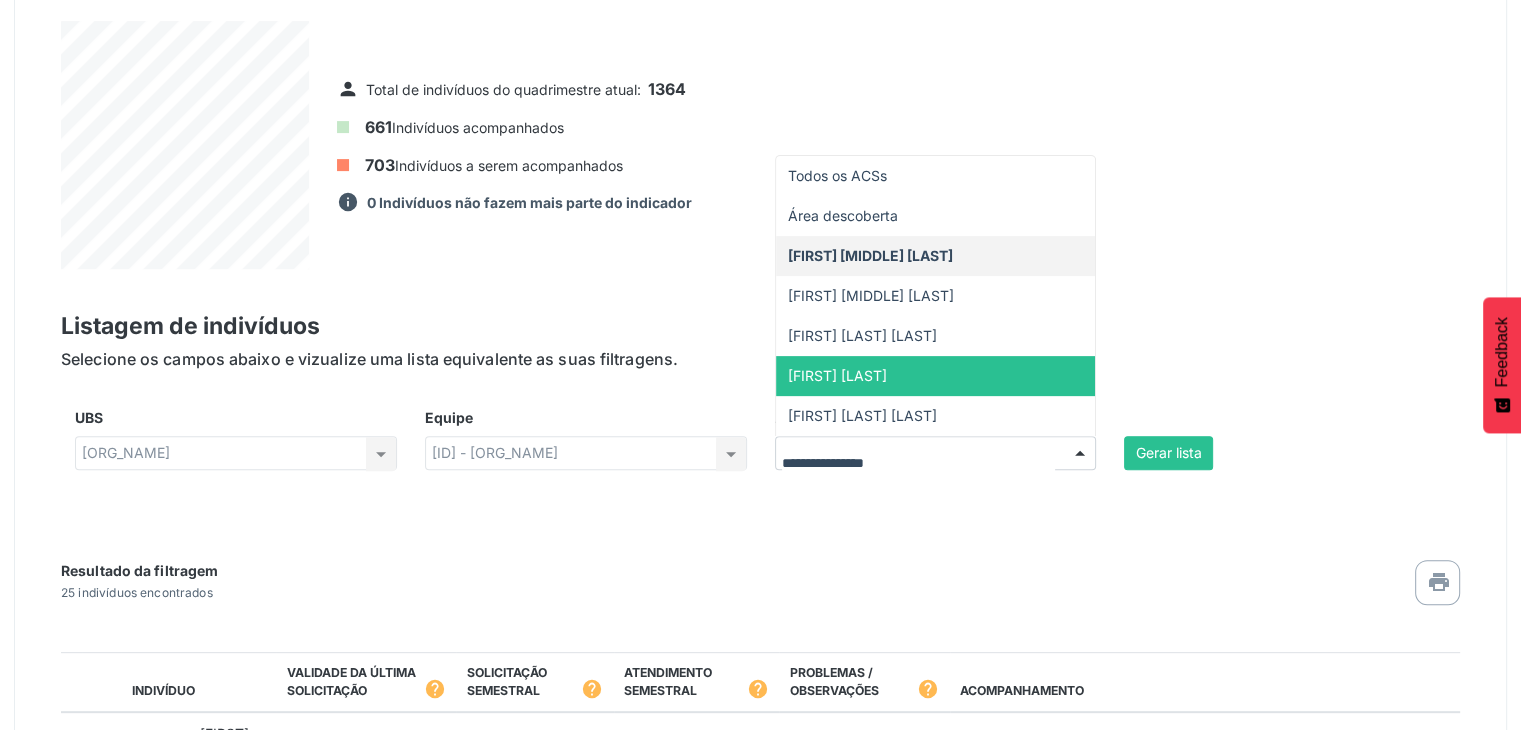 click on "[FIRST] [LAST]" at bounding box center [837, 375] 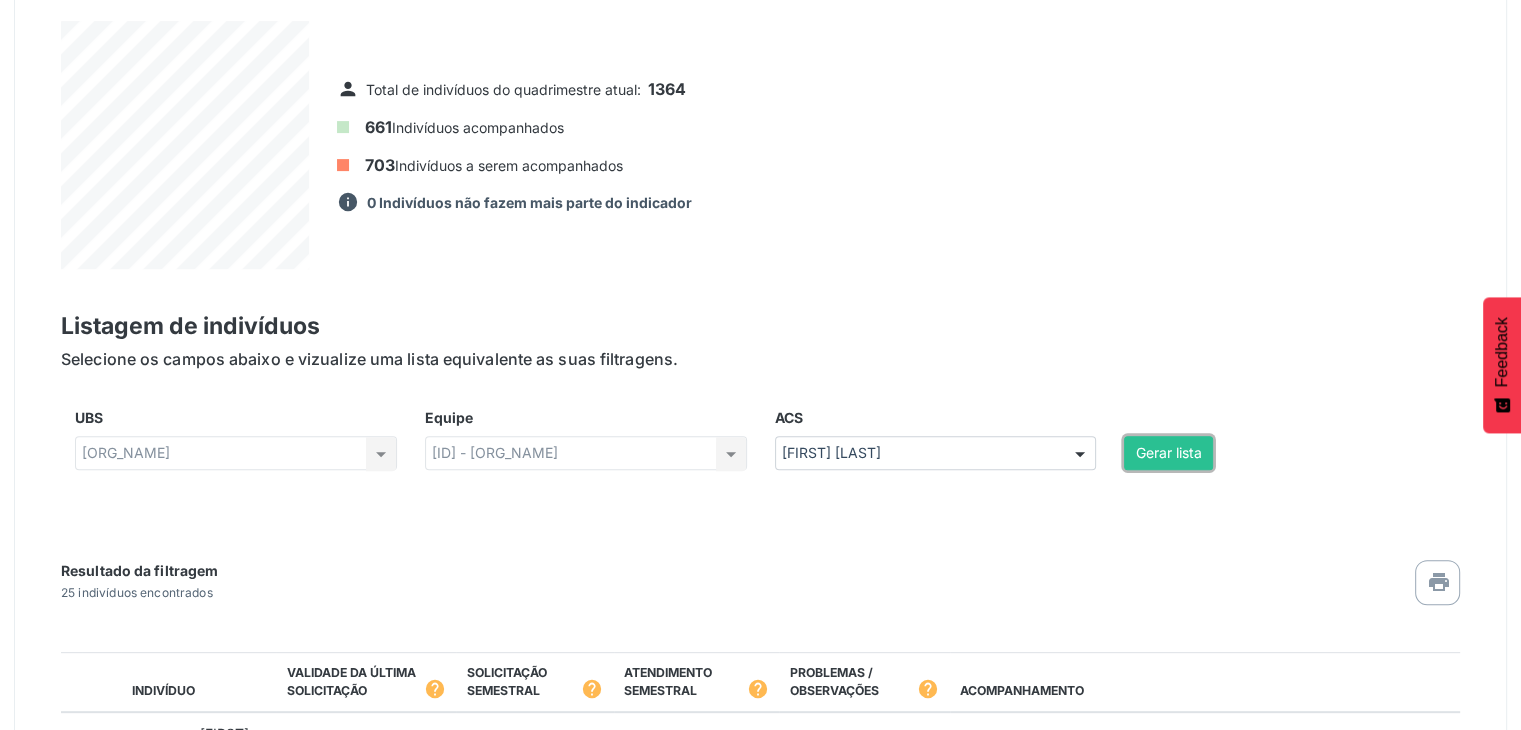 click on "Gerar lista" at bounding box center [1168, 453] 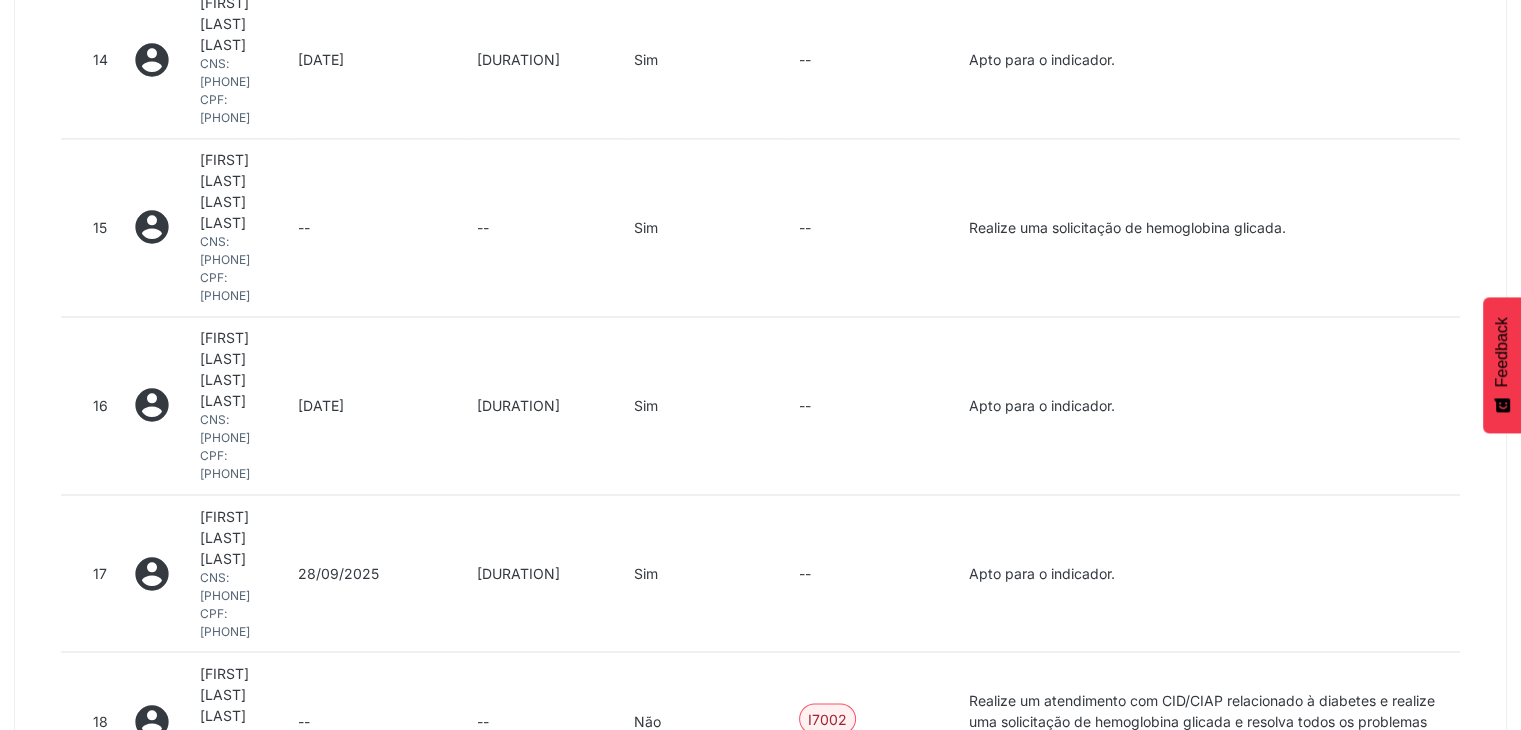 scroll, scrollTop: 3672, scrollLeft: 0, axis: vertical 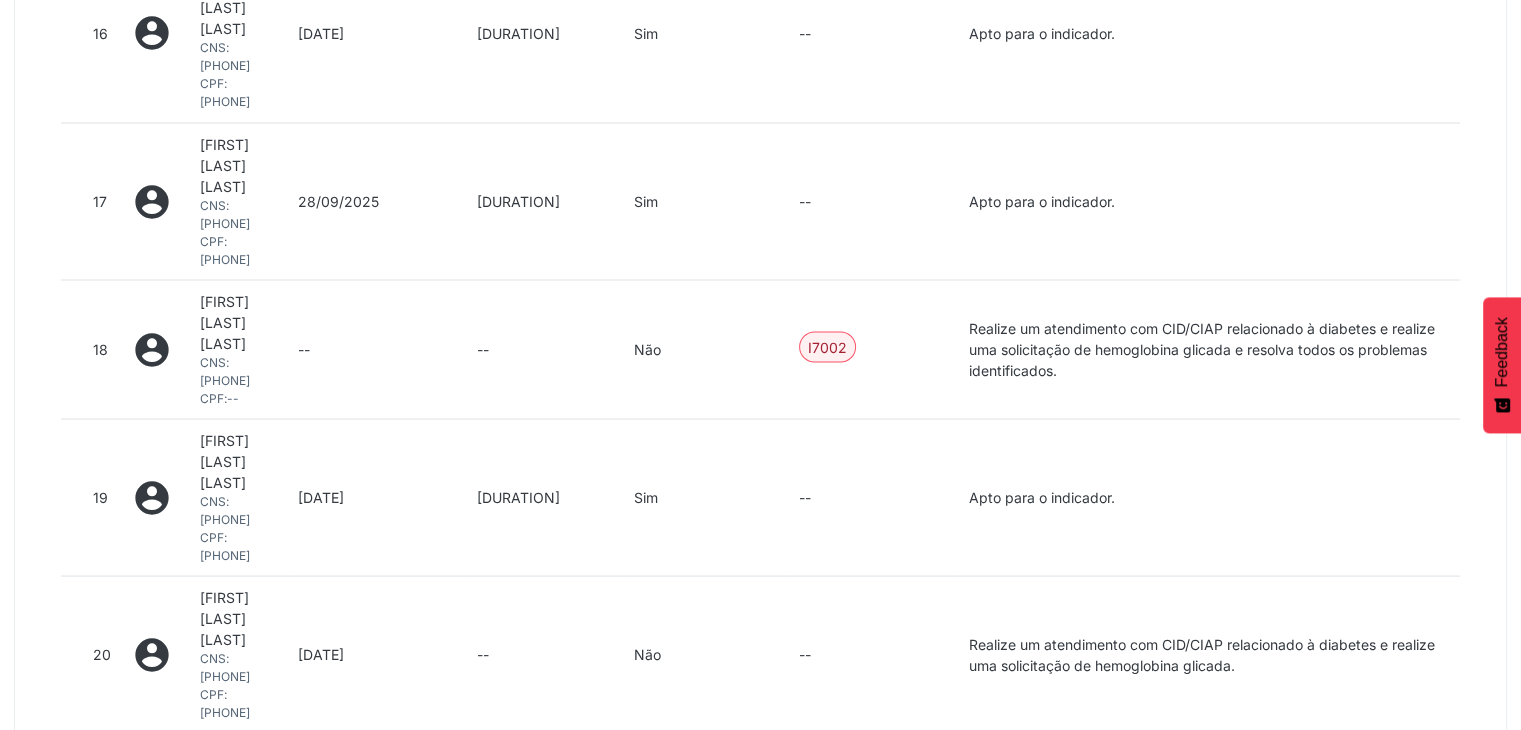 click on "2" at bounding box center [775, 763] 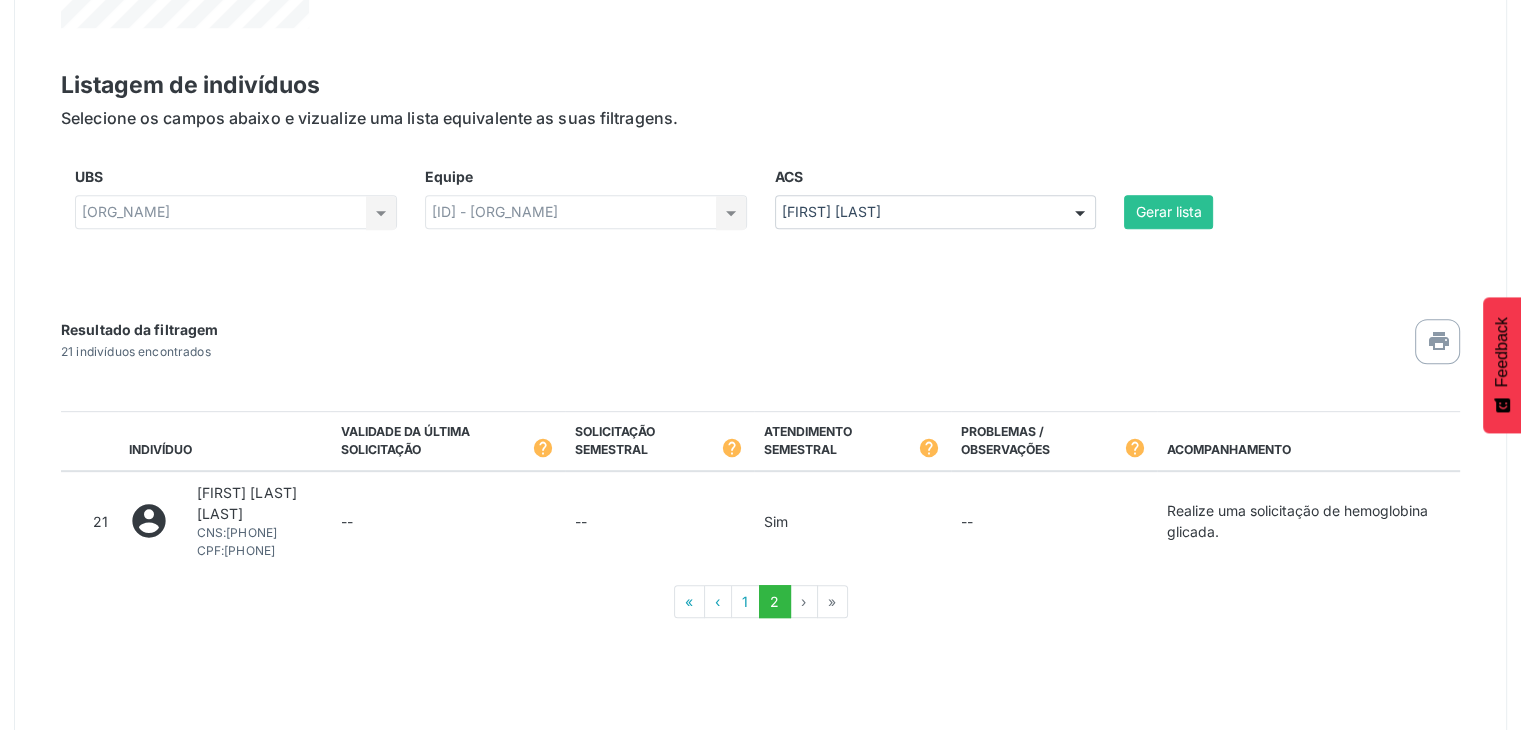 scroll, scrollTop: 881, scrollLeft: 0, axis: vertical 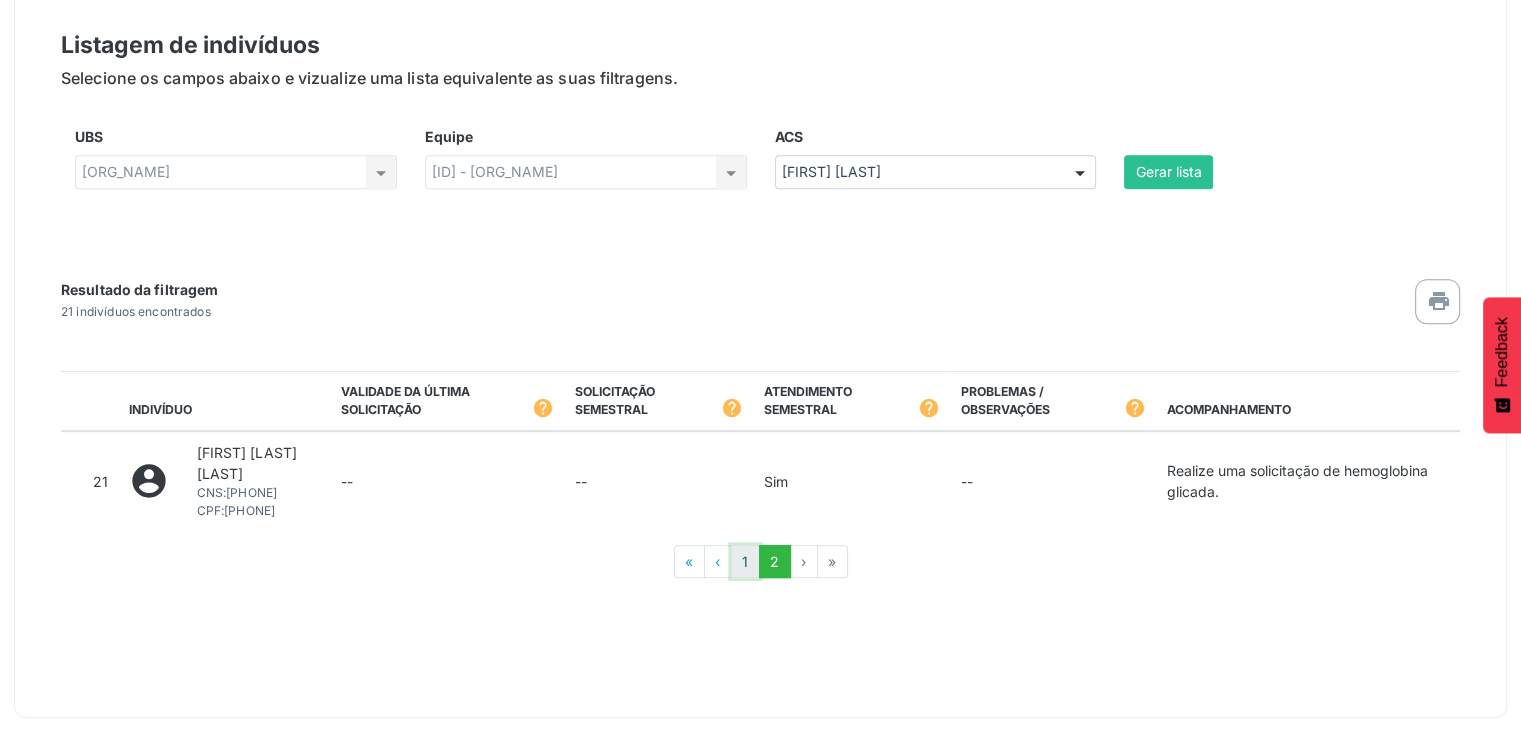 click on "1" at bounding box center [745, 562] 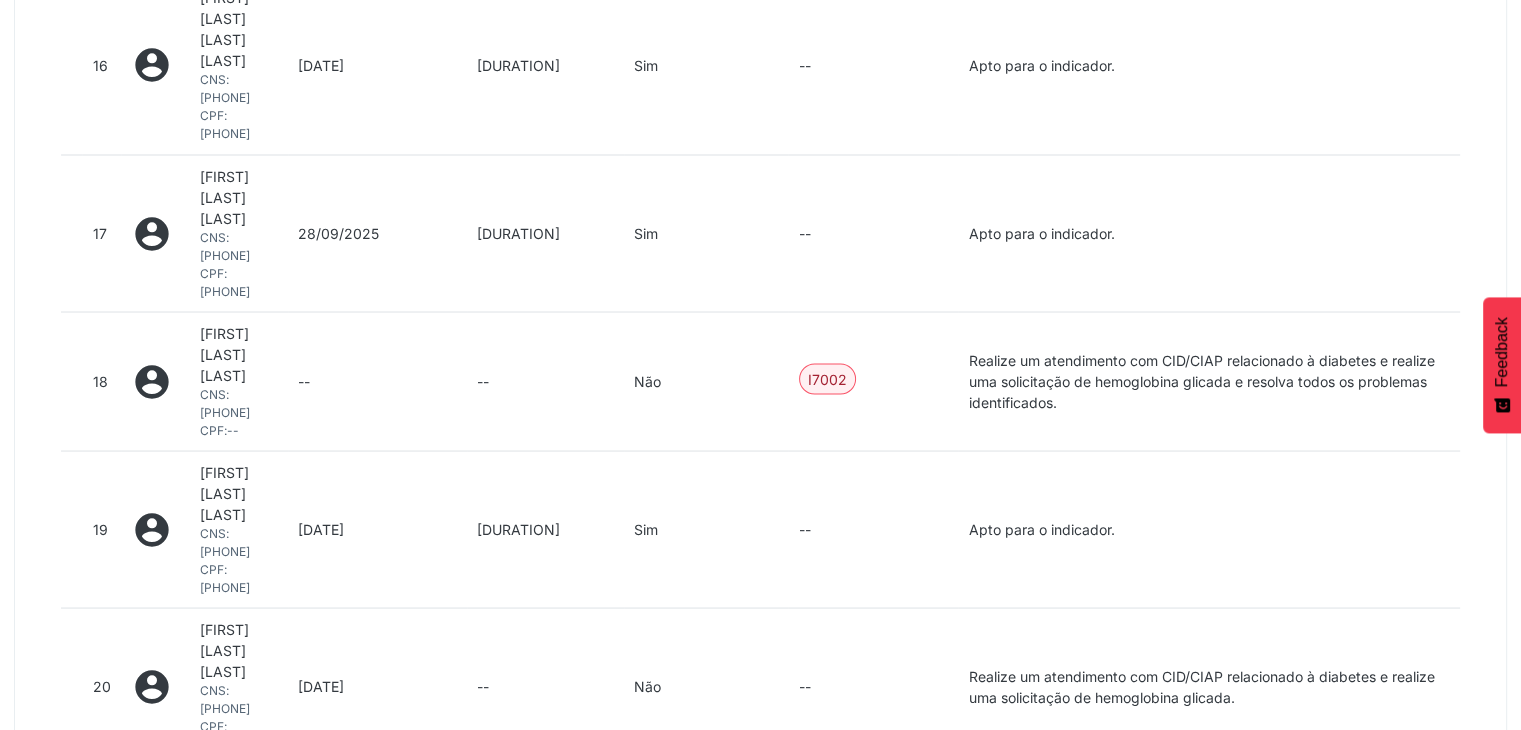 scroll, scrollTop: 3672, scrollLeft: 0, axis: vertical 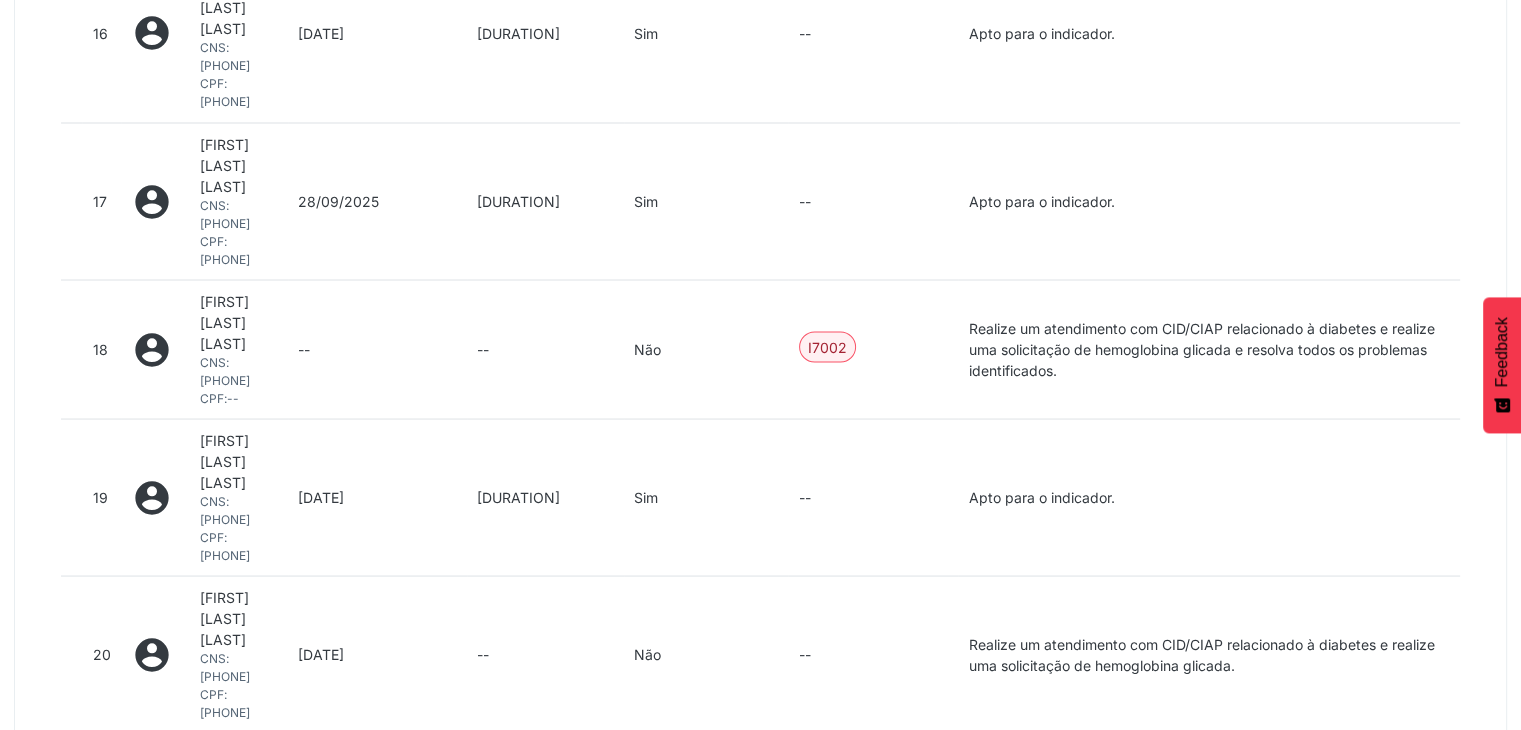 click on "2" at bounding box center (775, 763) 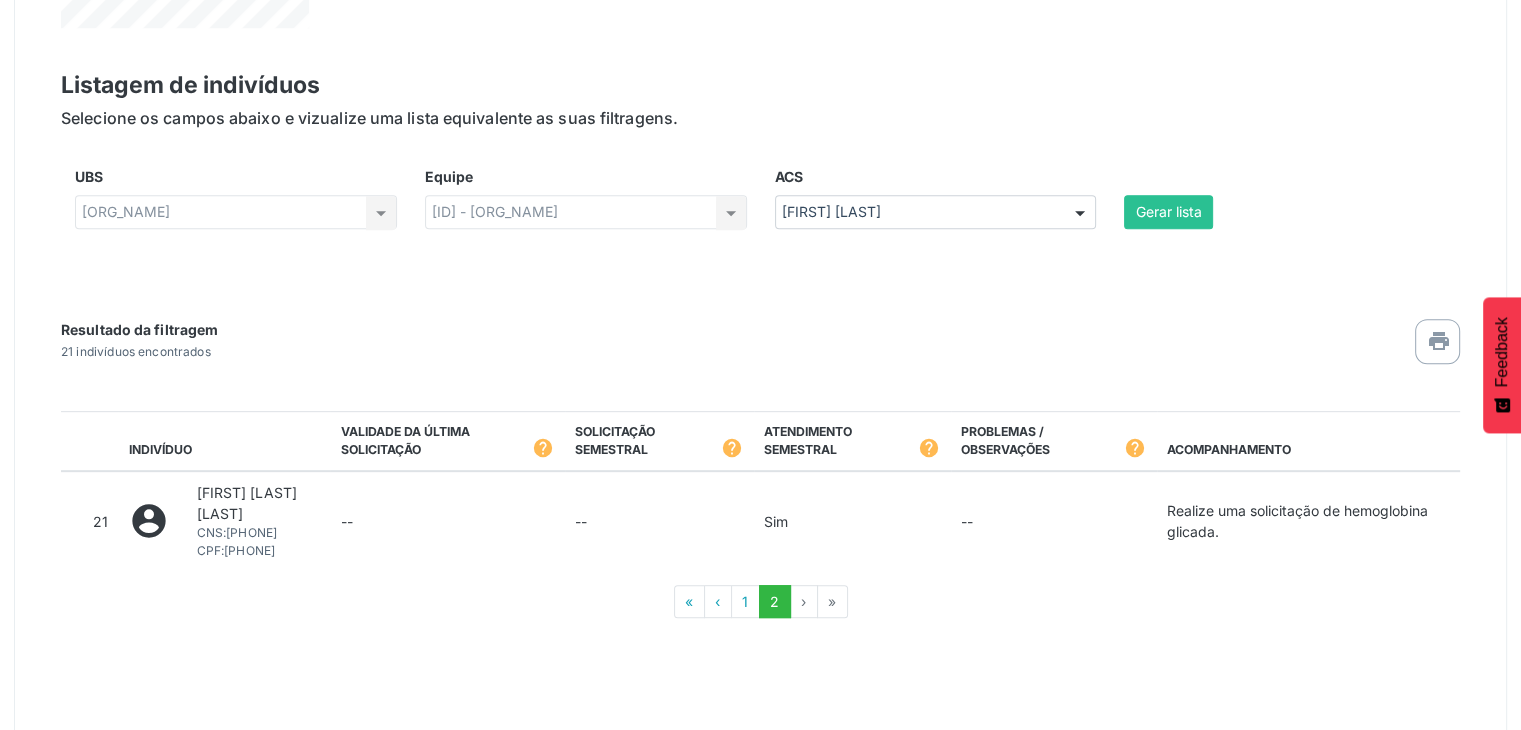 scroll, scrollTop: 881, scrollLeft: 0, axis: vertical 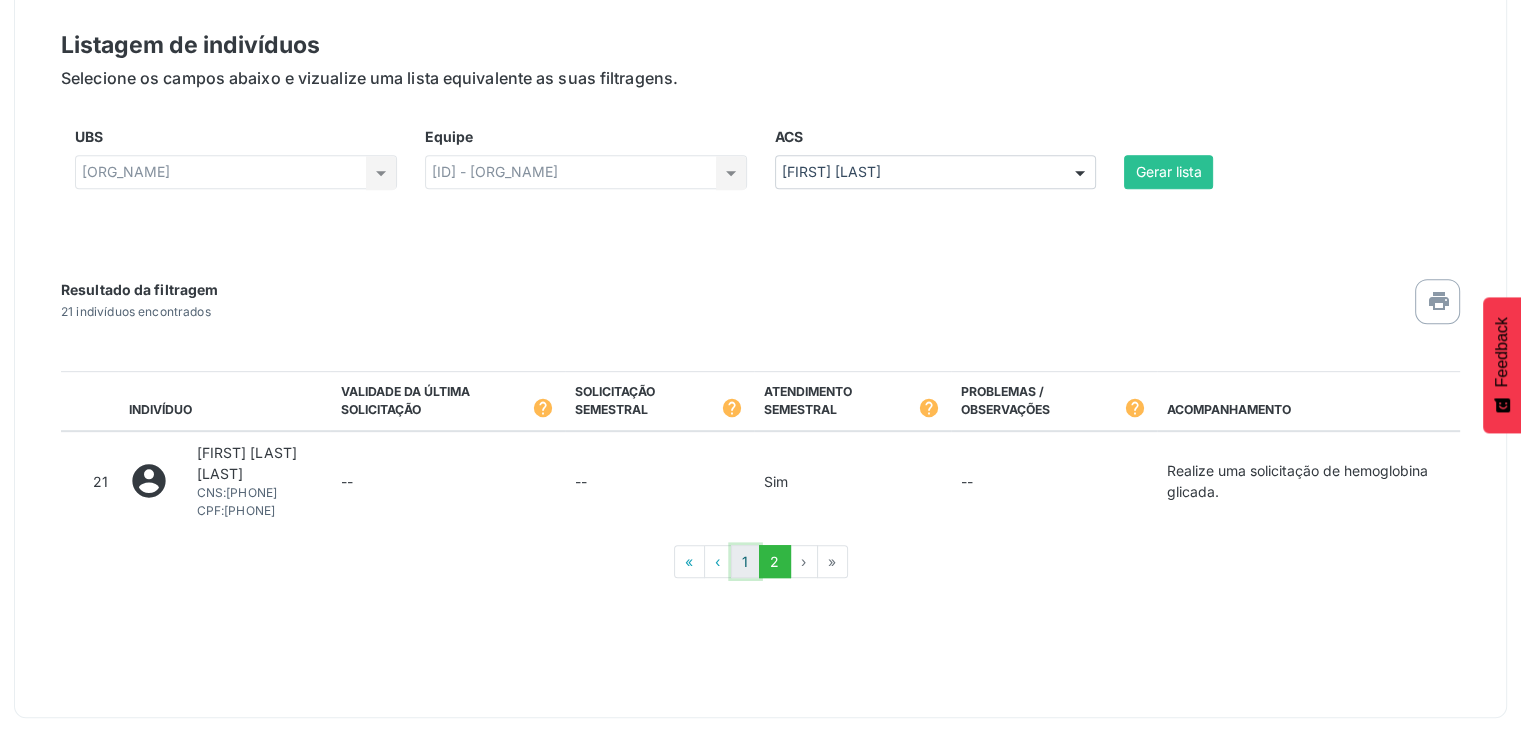 click on "1" at bounding box center [745, 562] 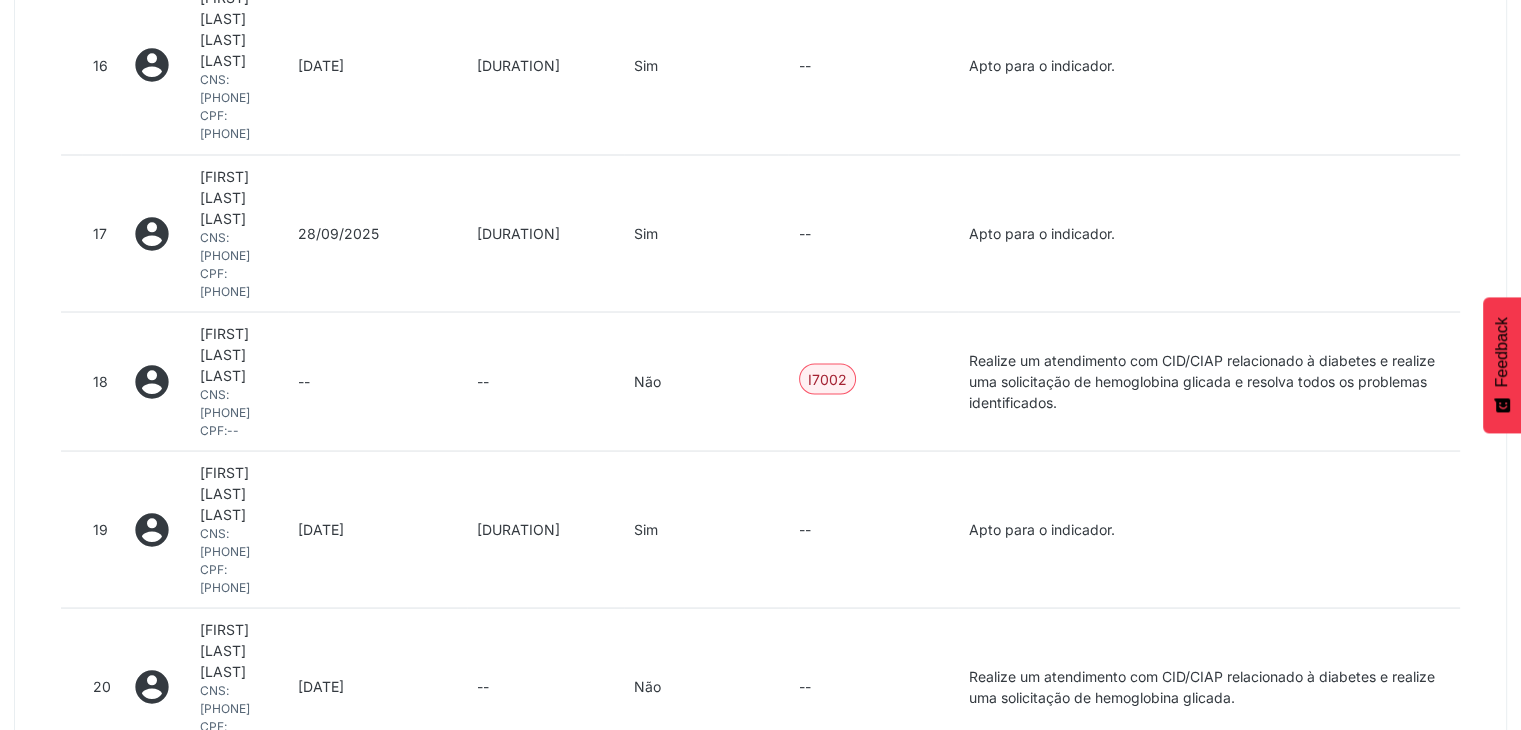 scroll, scrollTop: 3672, scrollLeft: 0, axis: vertical 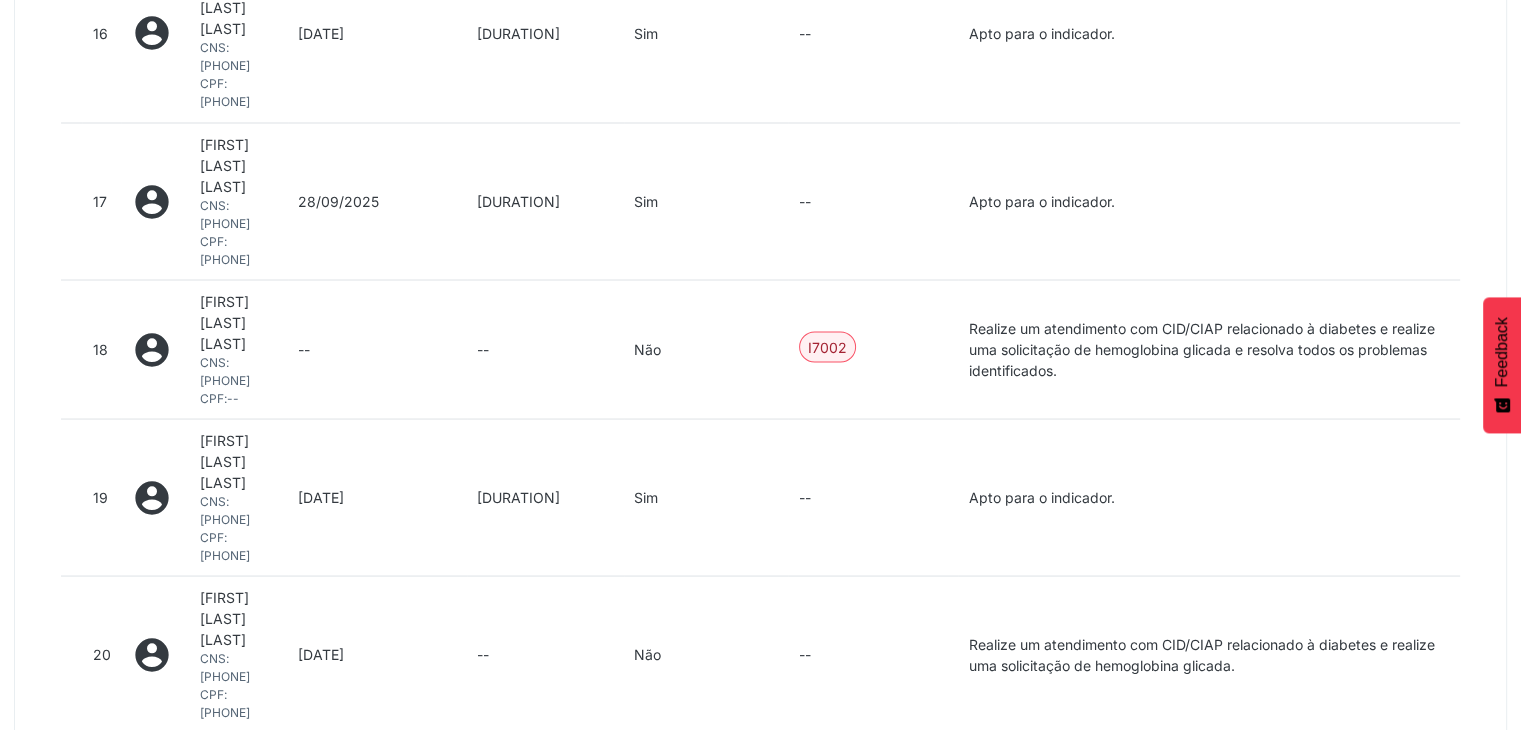 click on "Indicador 1
Indicador 2
Indicador 3
Indicador 4
Indicador 5
Indicador 6
Indicador 7
Diabetes mellitus
Proporção de pessoas com diabetes, com consulta e hemoglobina glicada solicitada no semestre.
person
Total de indivíduos do quadrimestre atual:
1364
661
Indivíduos acompanhados
703
Indivíduos a serem acompanhados
information
0
Indivíduos não fazem mais parte do indicador
Listagem de indivíduos
Selecione os campos abaixo e vizualize uma lista equivalente as suas filtragens.
UBS
UNIDADE DE SAUDE DA FAMILIA JONATHAS LAURENTINO DE SANTANA         UNIDADE DE SAUDE DA FAMILIA JONATHAS LAURENTINO DE SANTANA
Nenhum resultado encontrado para: "   "
Equipe" at bounding box center (760, -1184) 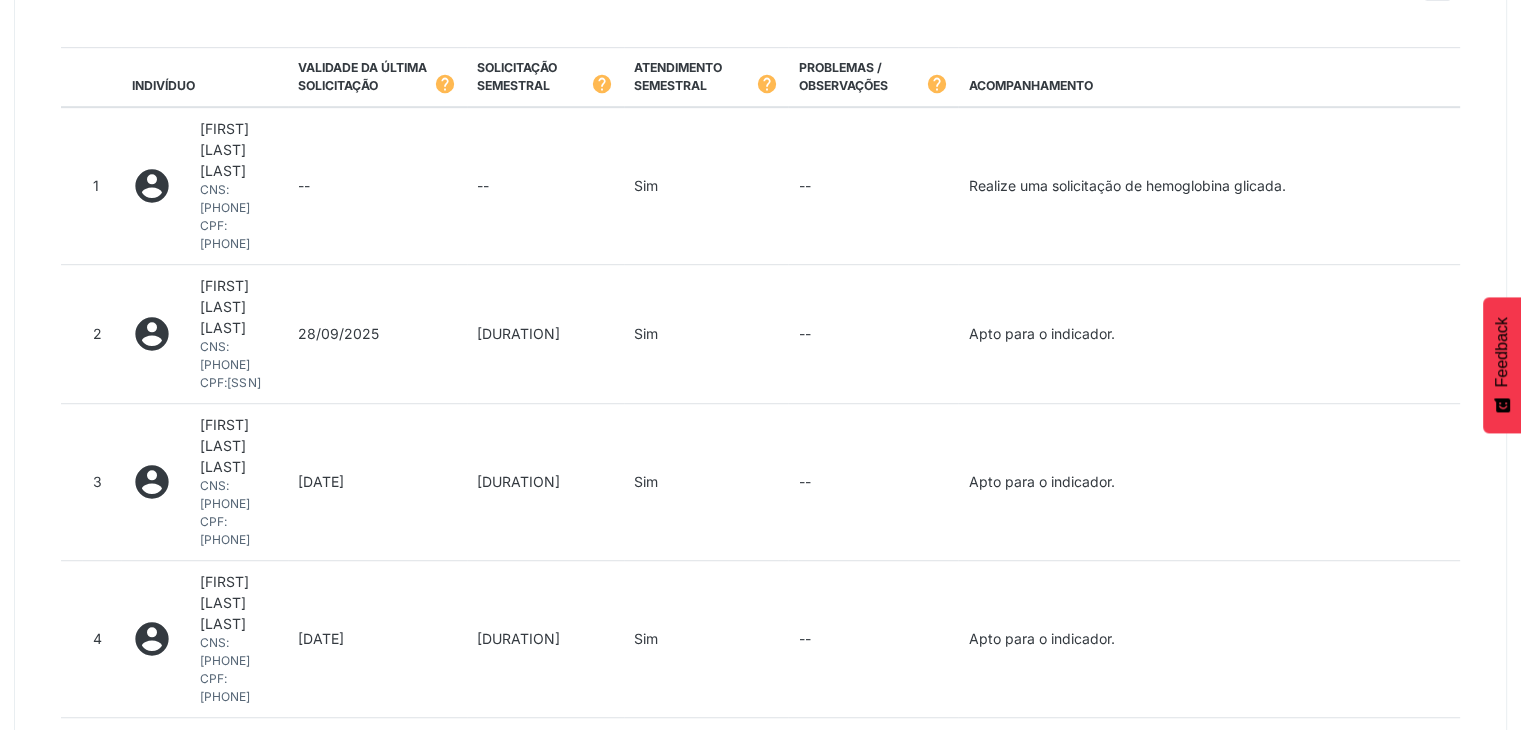 scroll, scrollTop: 1172, scrollLeft: 0, axis: vertical 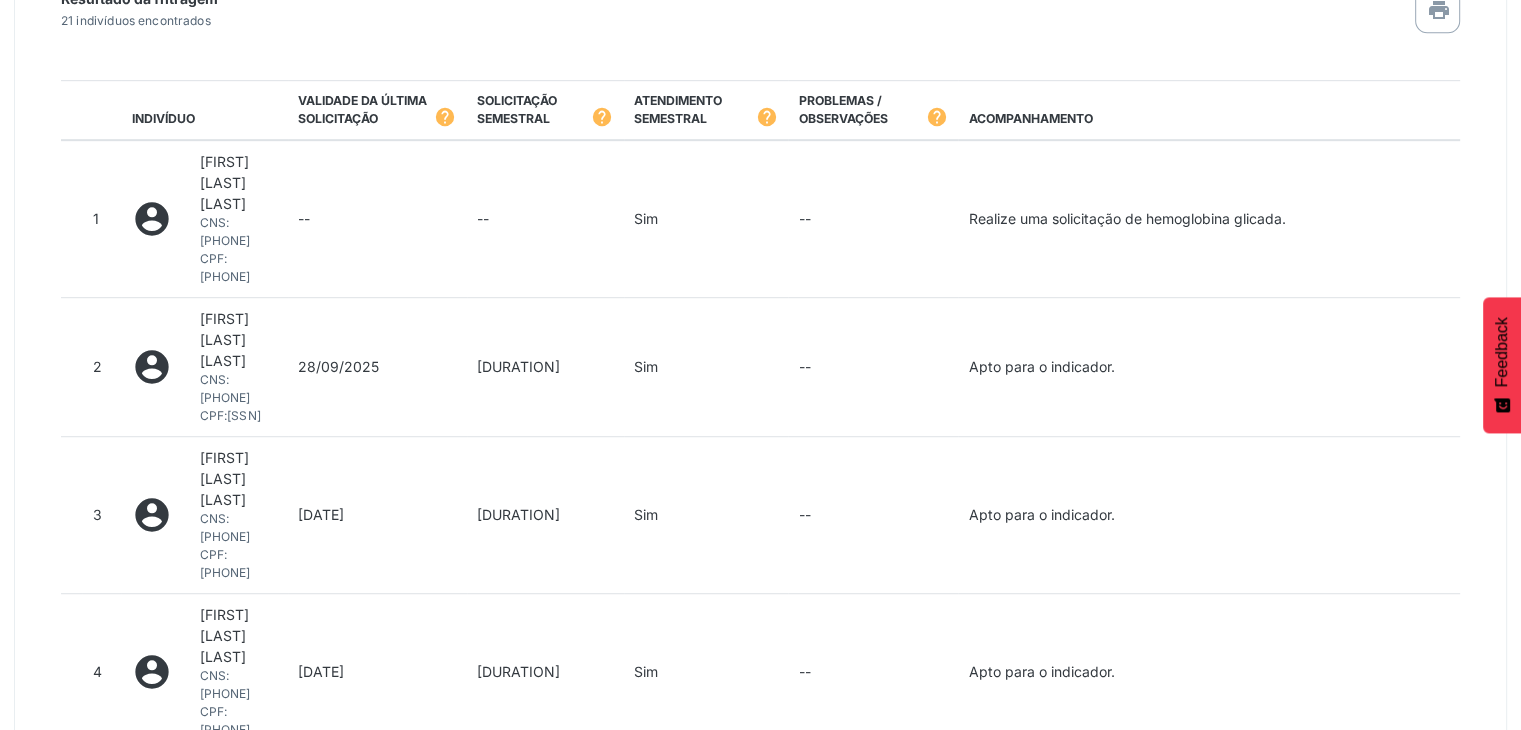 drag, startPoint x: 197, startPoint y: 180, endPoint x: 276, endPoint y: 212, distance: 85.23497 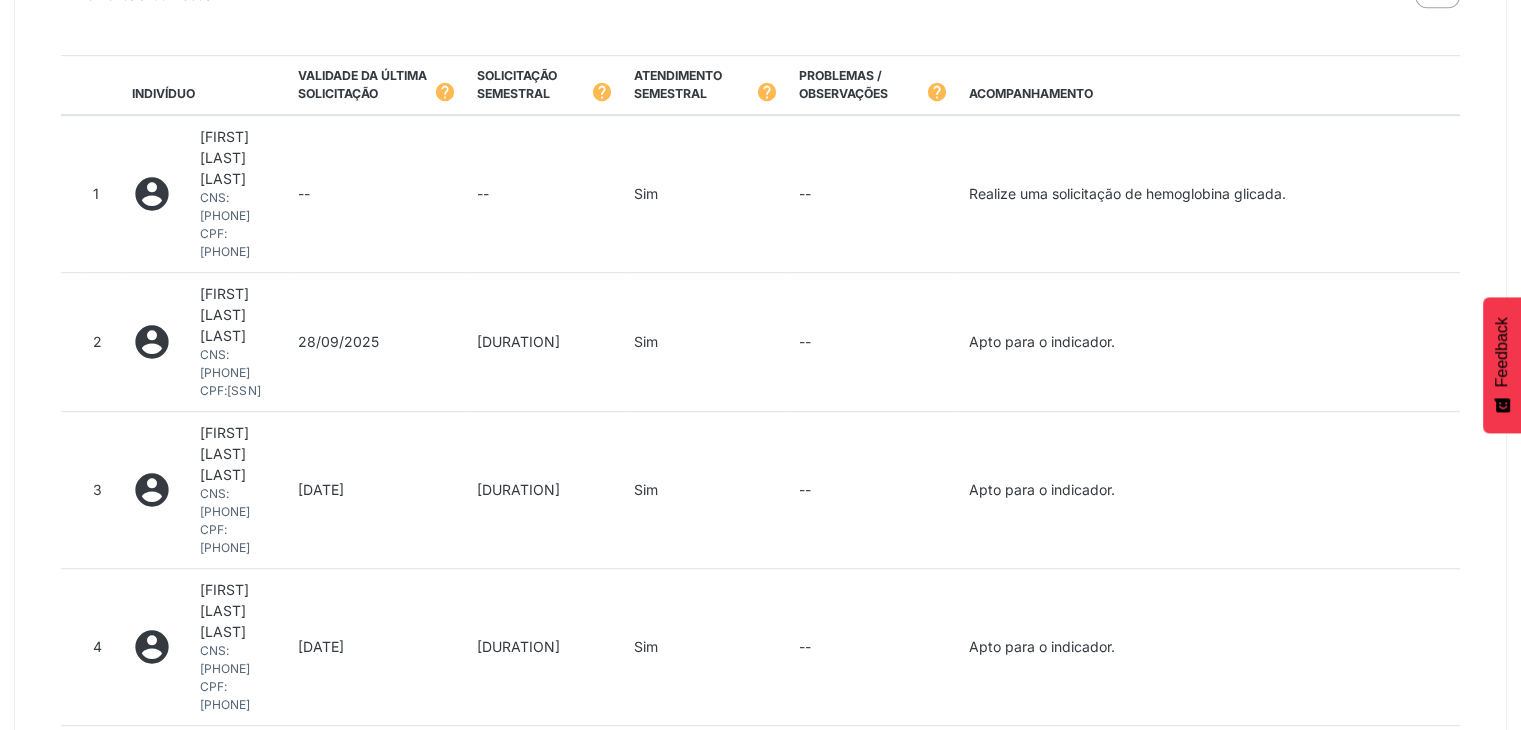 scroll, scrollTop: 1272, scrollLeft: 0, axis: vertical 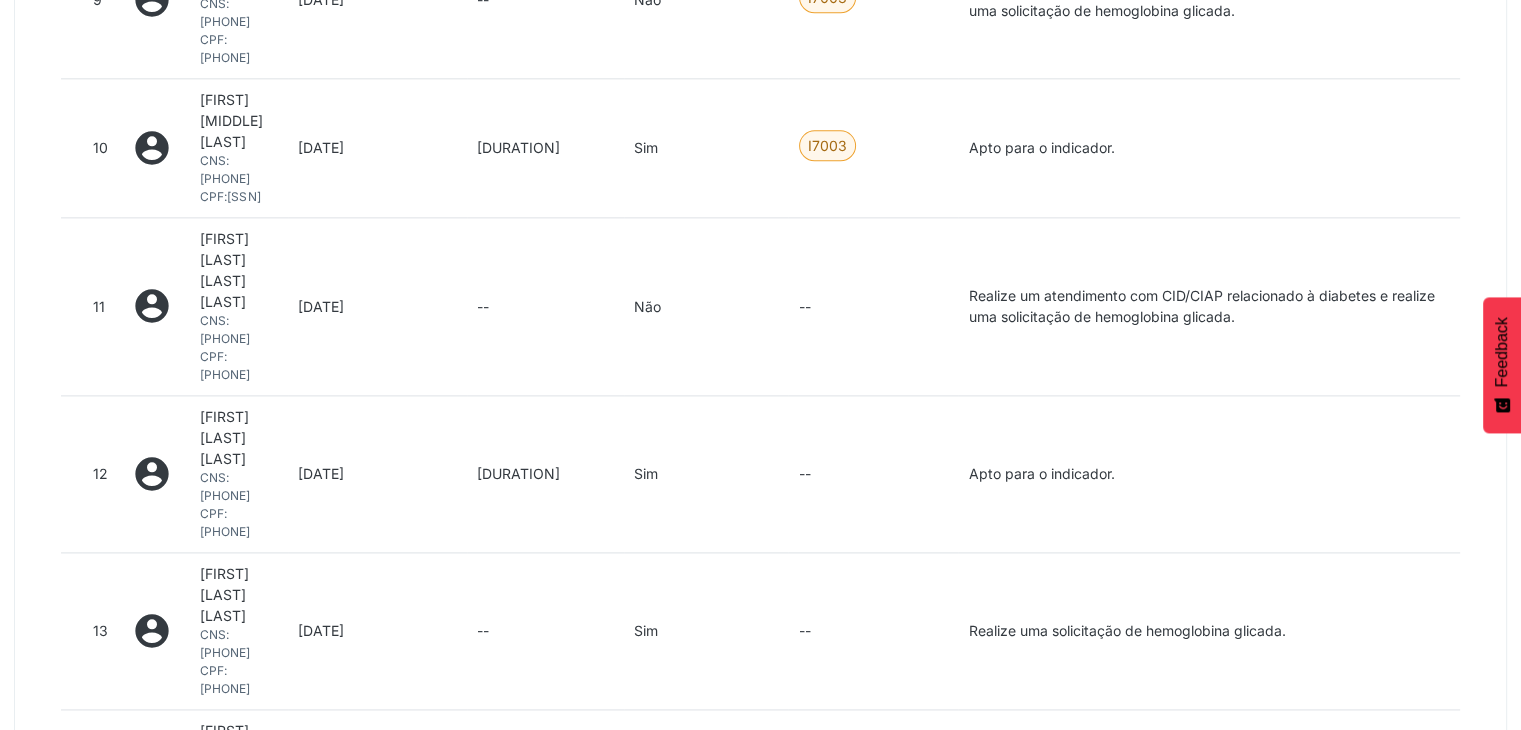 drag, startPoint x: 200, startPoint y: 243, endPoint x: 271, endPoint y: 281, distance: 80.529495 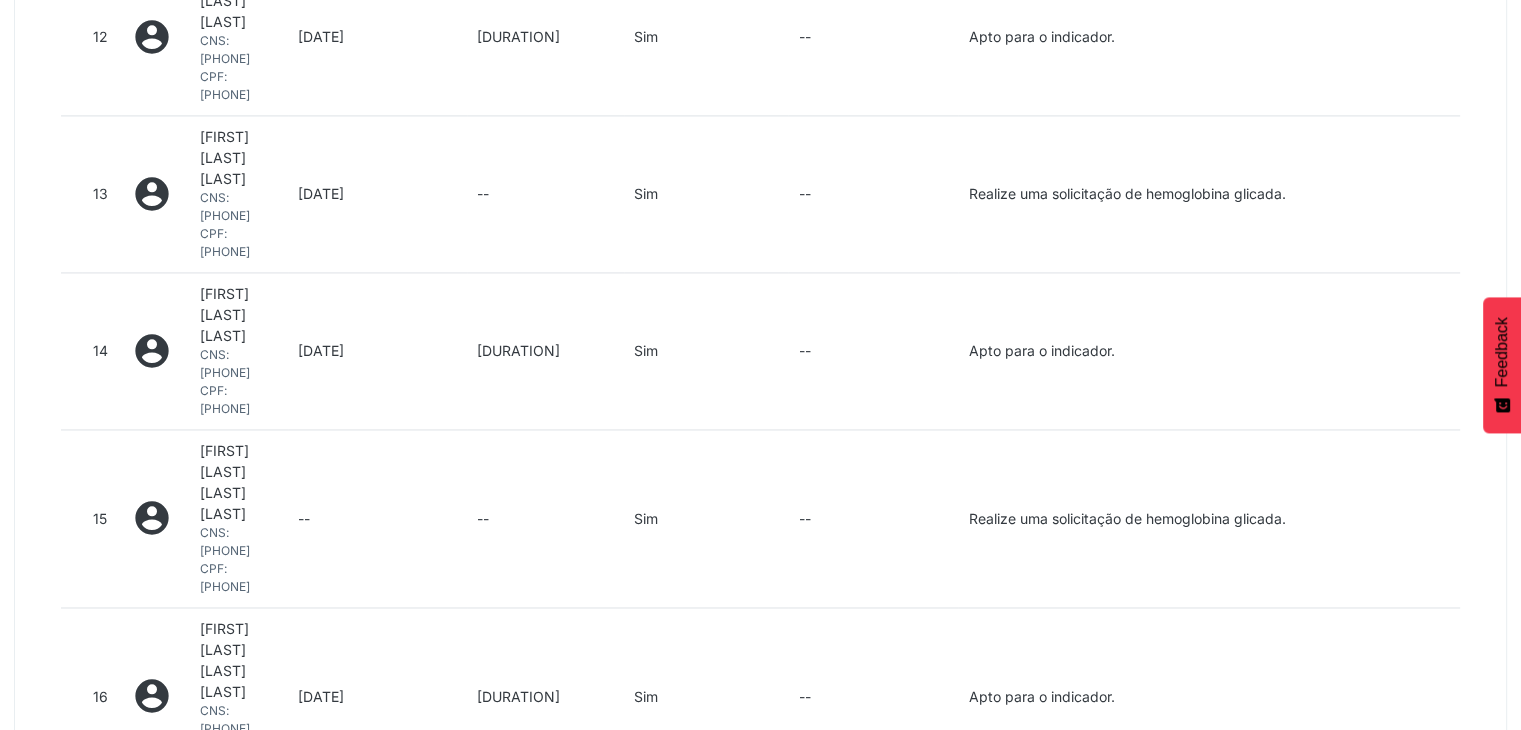 scroll, scrollTop: 3072, scrollLeft: 0, axis: vertical 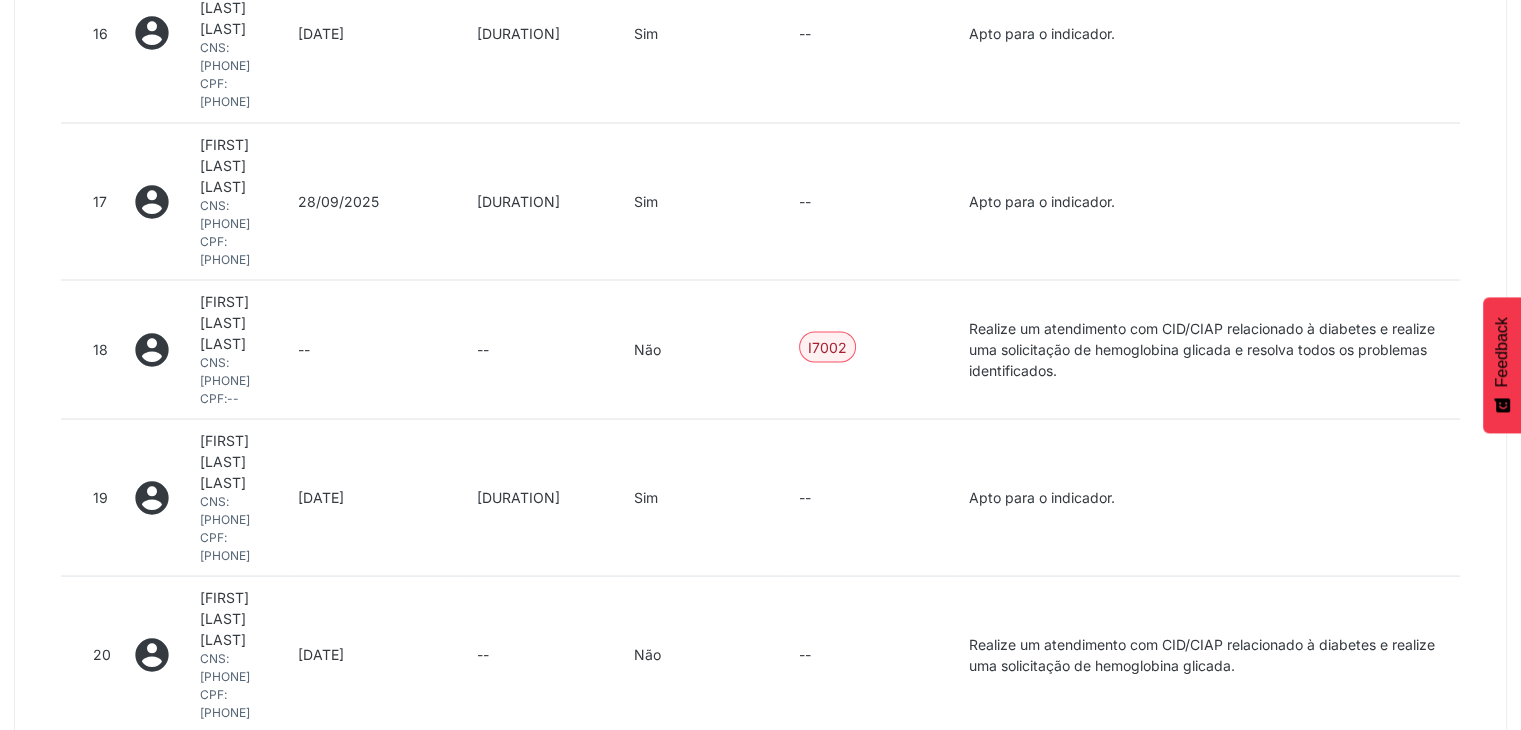 click on "2" at bounding box center (775, 763) 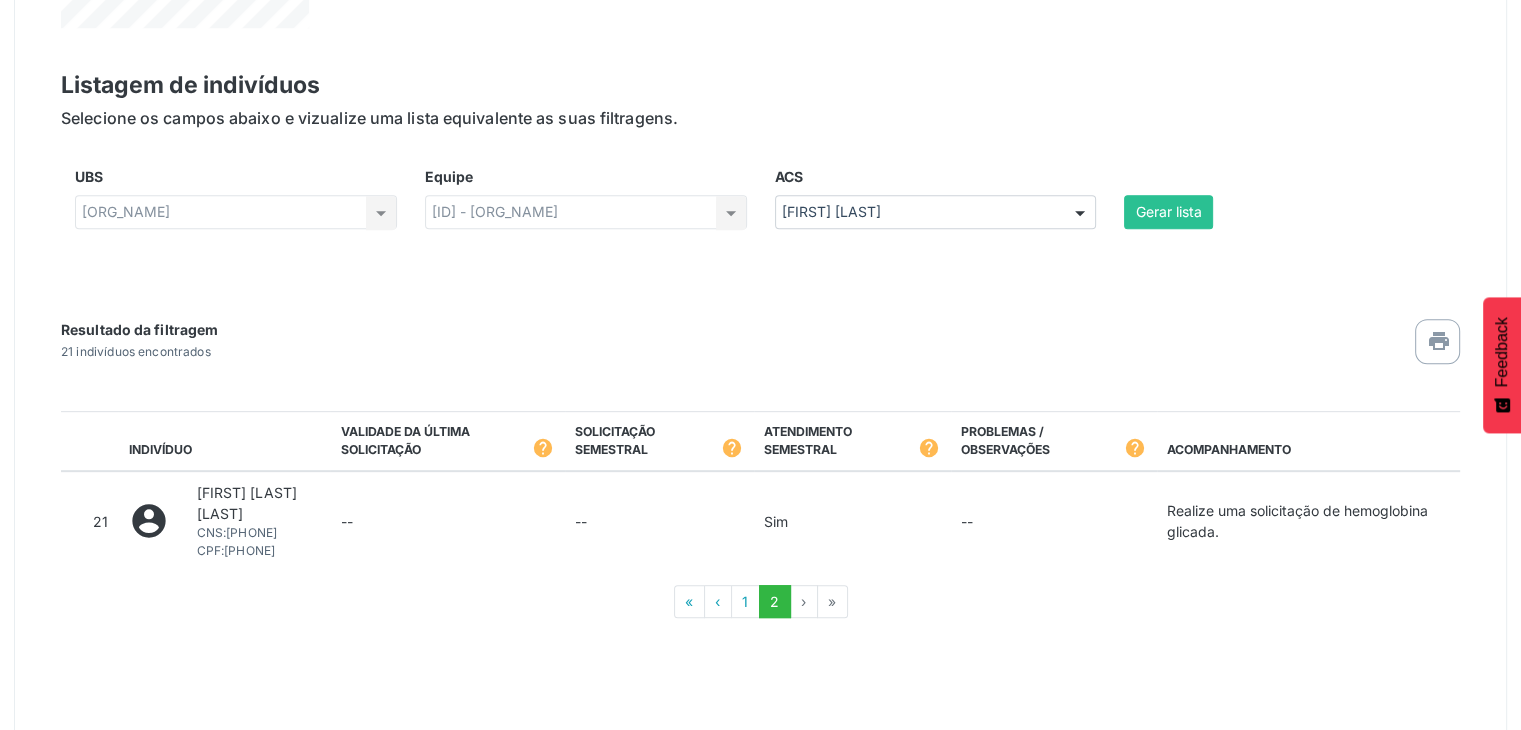 scroll, scrollTop: 881, scrollLeft: 0, axis: vertical 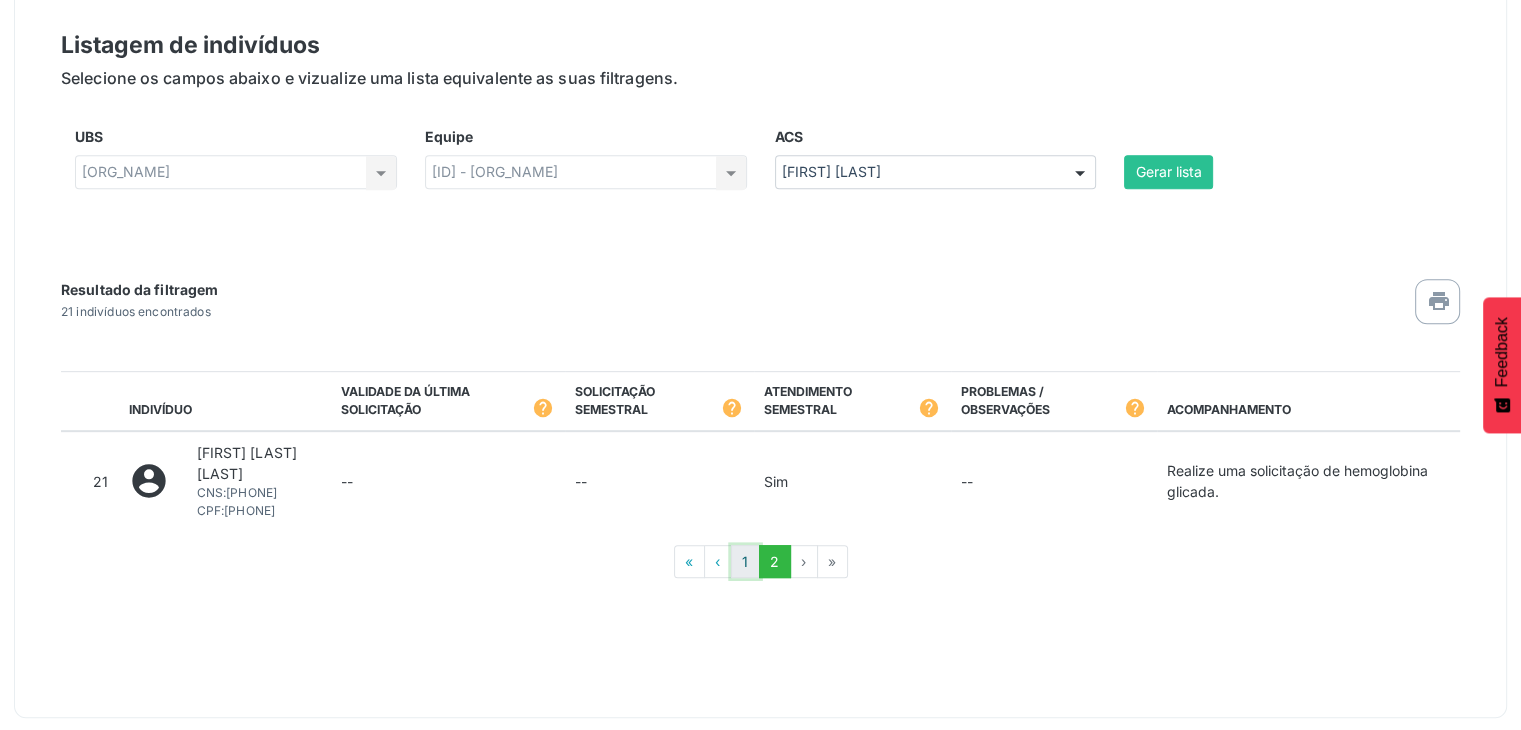 click on "1" at bounding box center (745, 562) 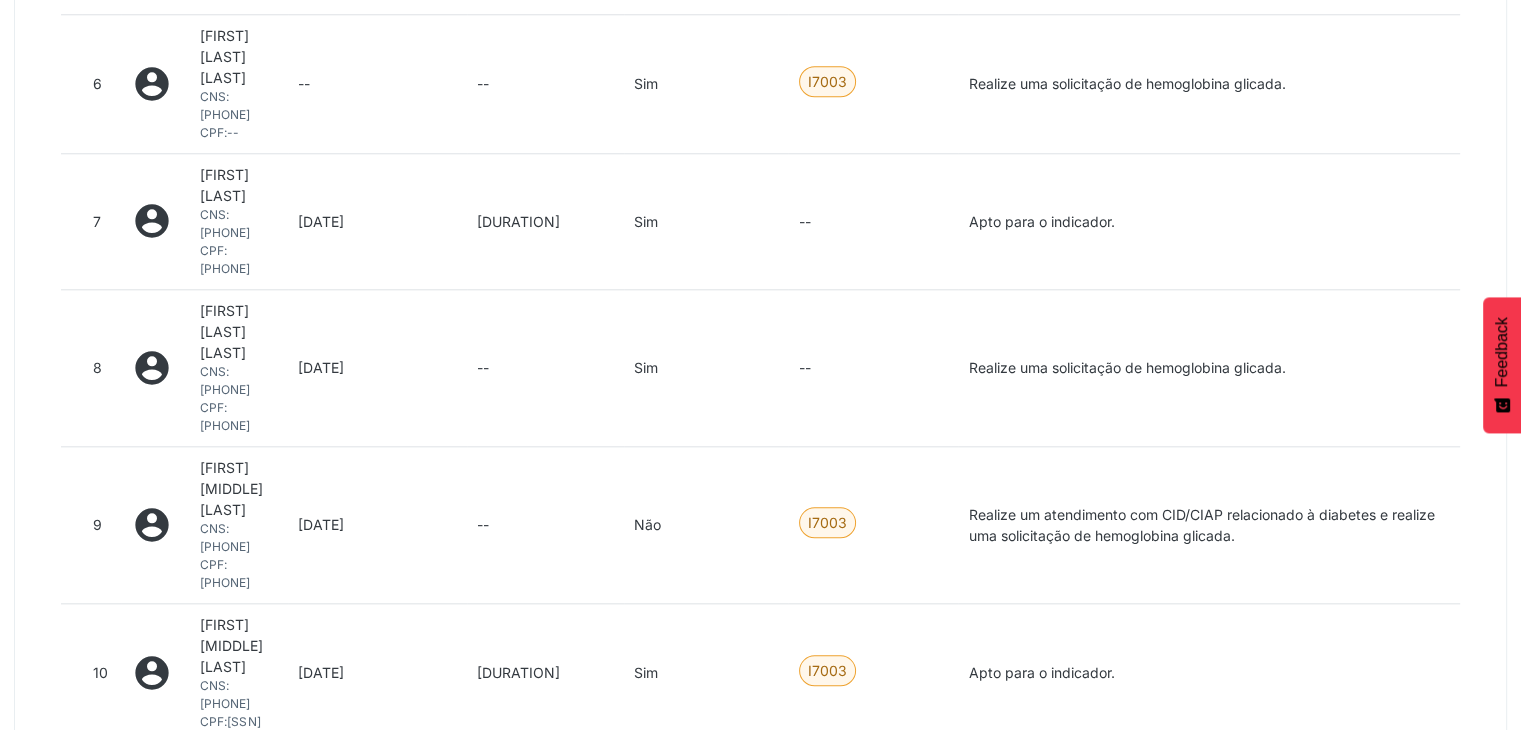 scroll, scrollTop: 2081, scrollLeft: 0, axis: vertical 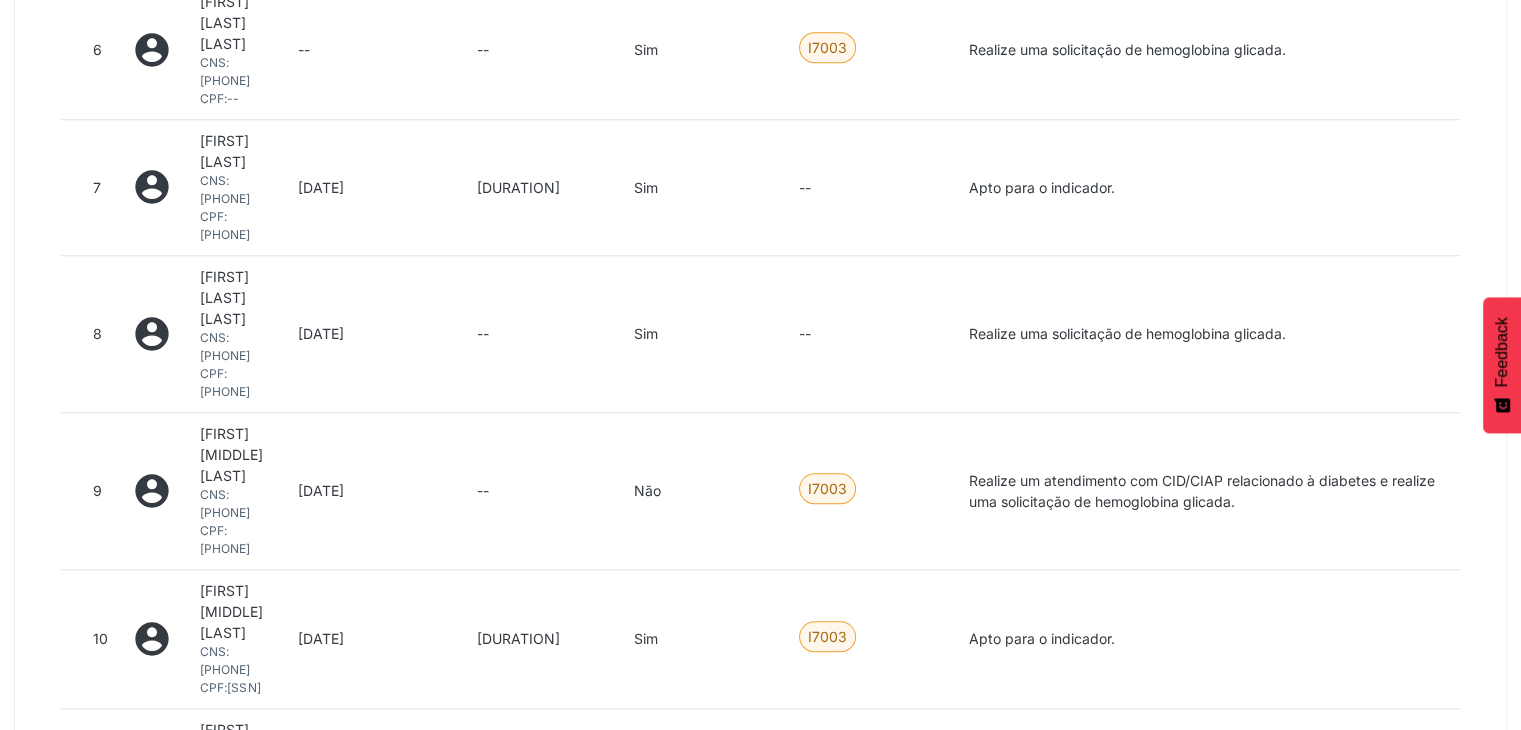 drag, startPoint x: 196, startPoint y: 242, endPoint x: 269, endPoint y: 281, distance: 82.764725 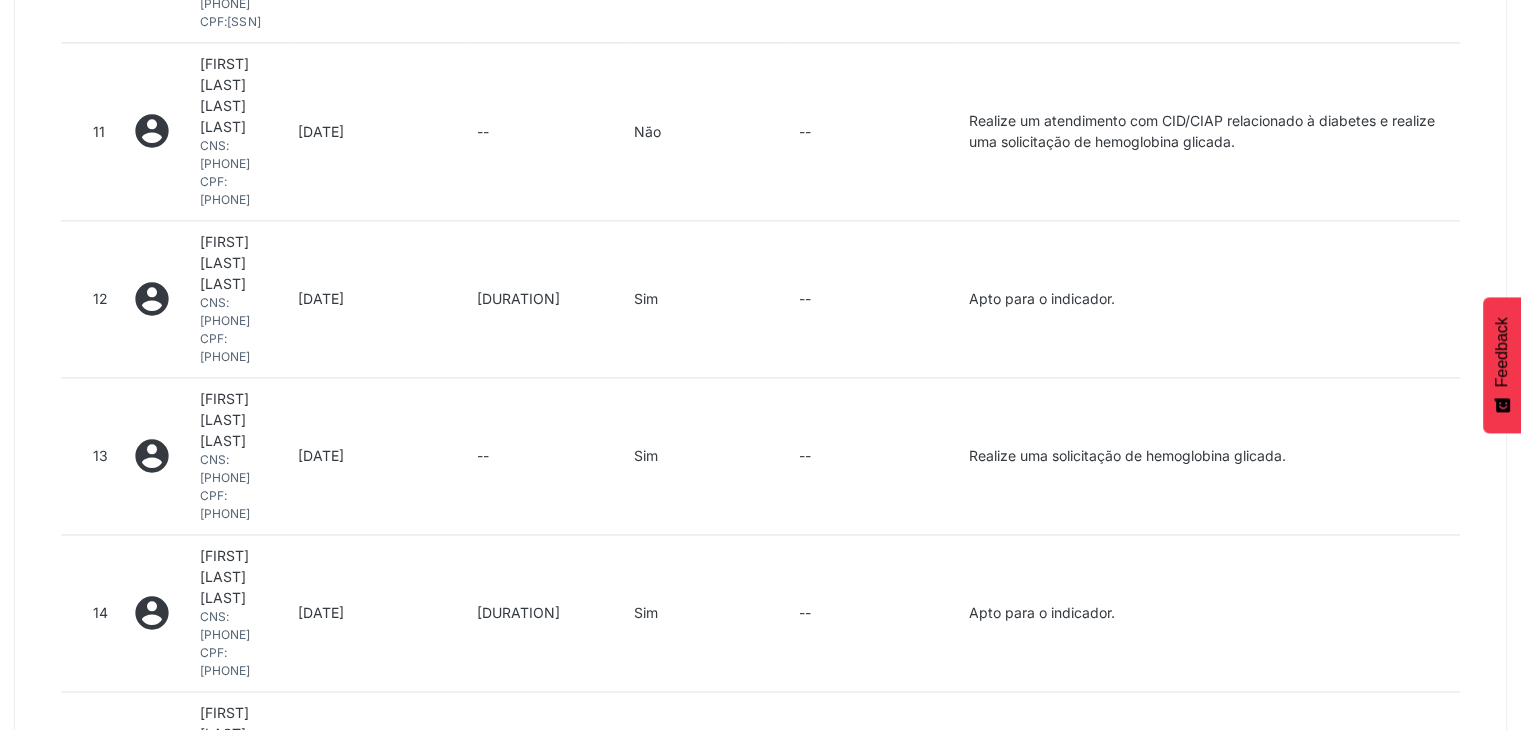 scroll, scrollTop: 2781, scrollLeft: 0, axis: vertical 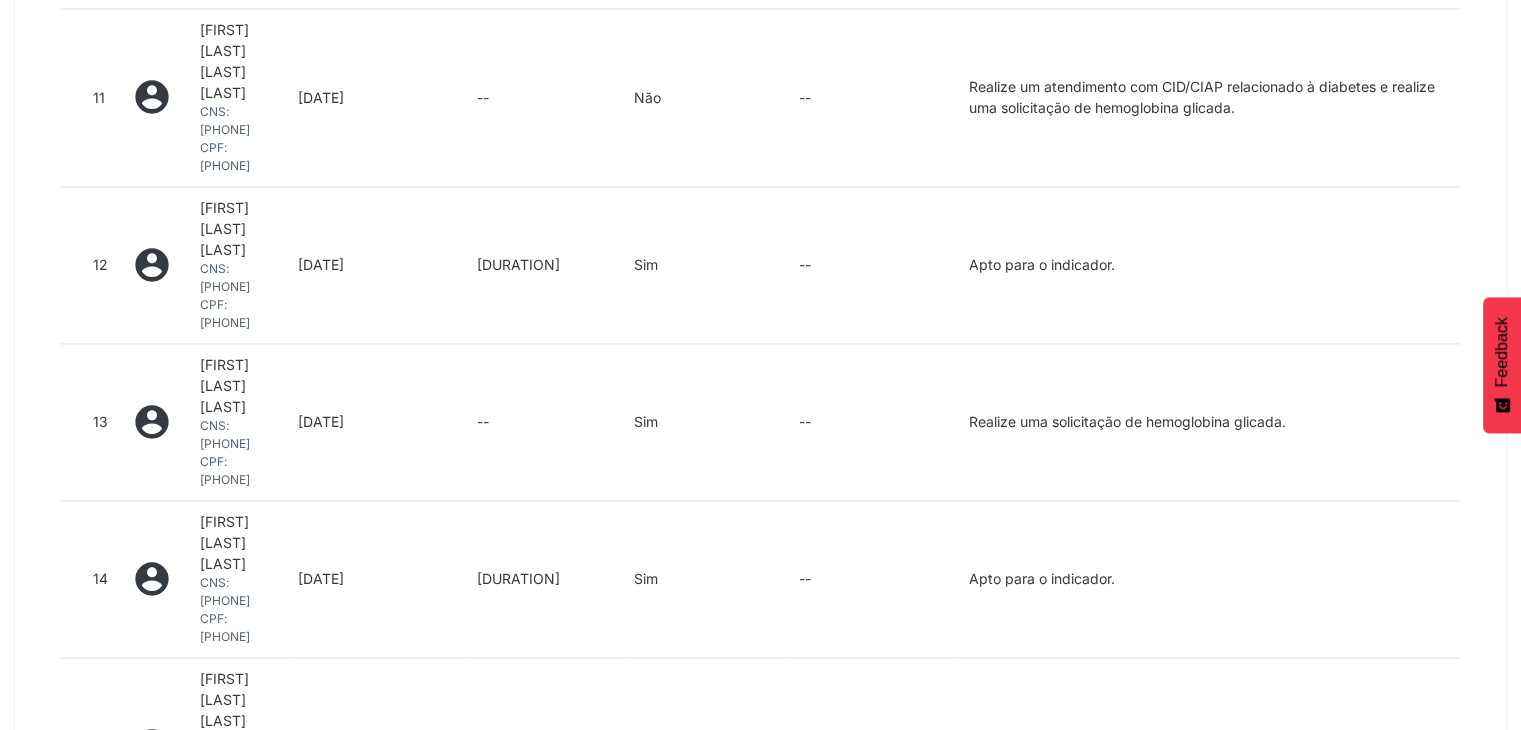 click on "[FIRST] [LAST] [LAST]" at bounding box center (239, 385) 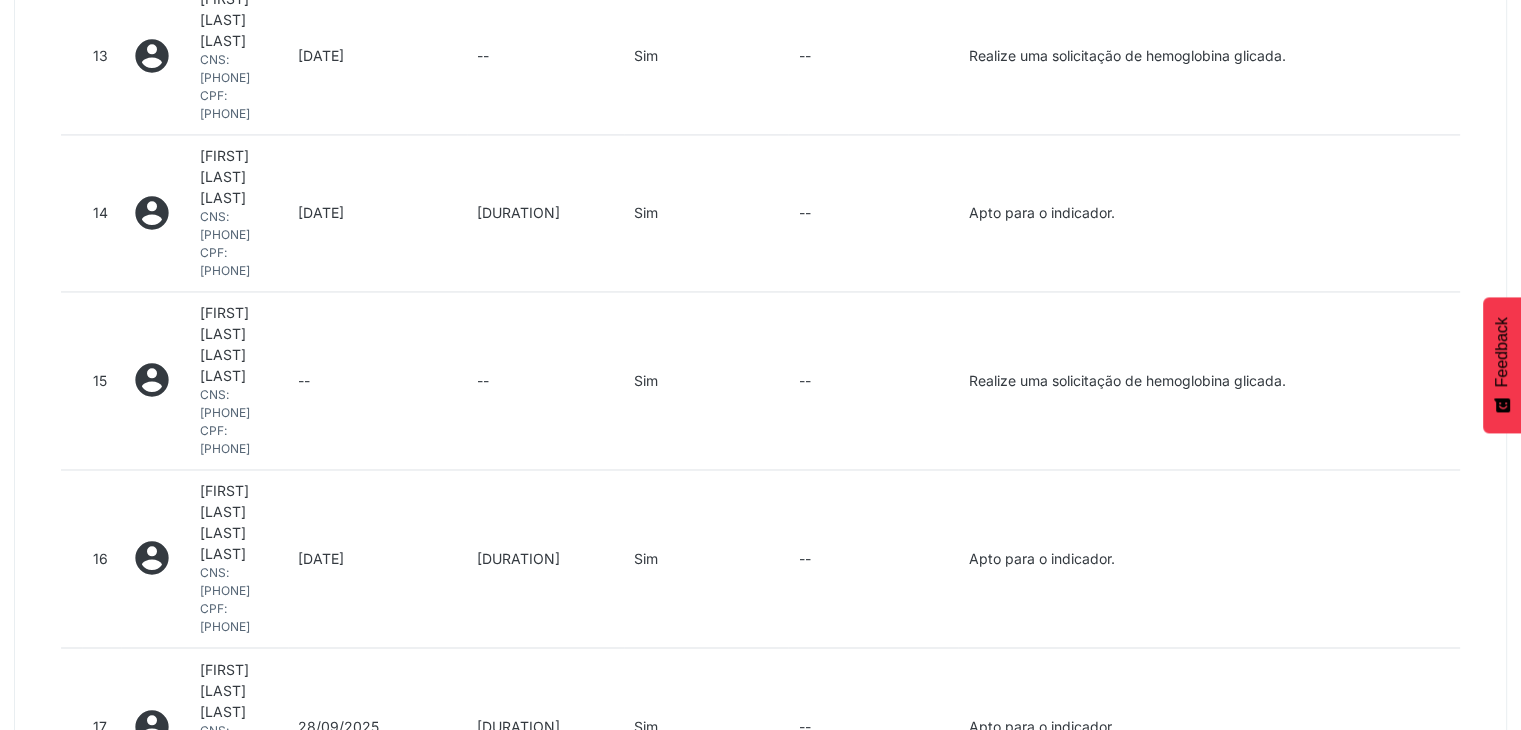 scroll, scrollTop: 3181, scrollLeft: 0, axis: vertical 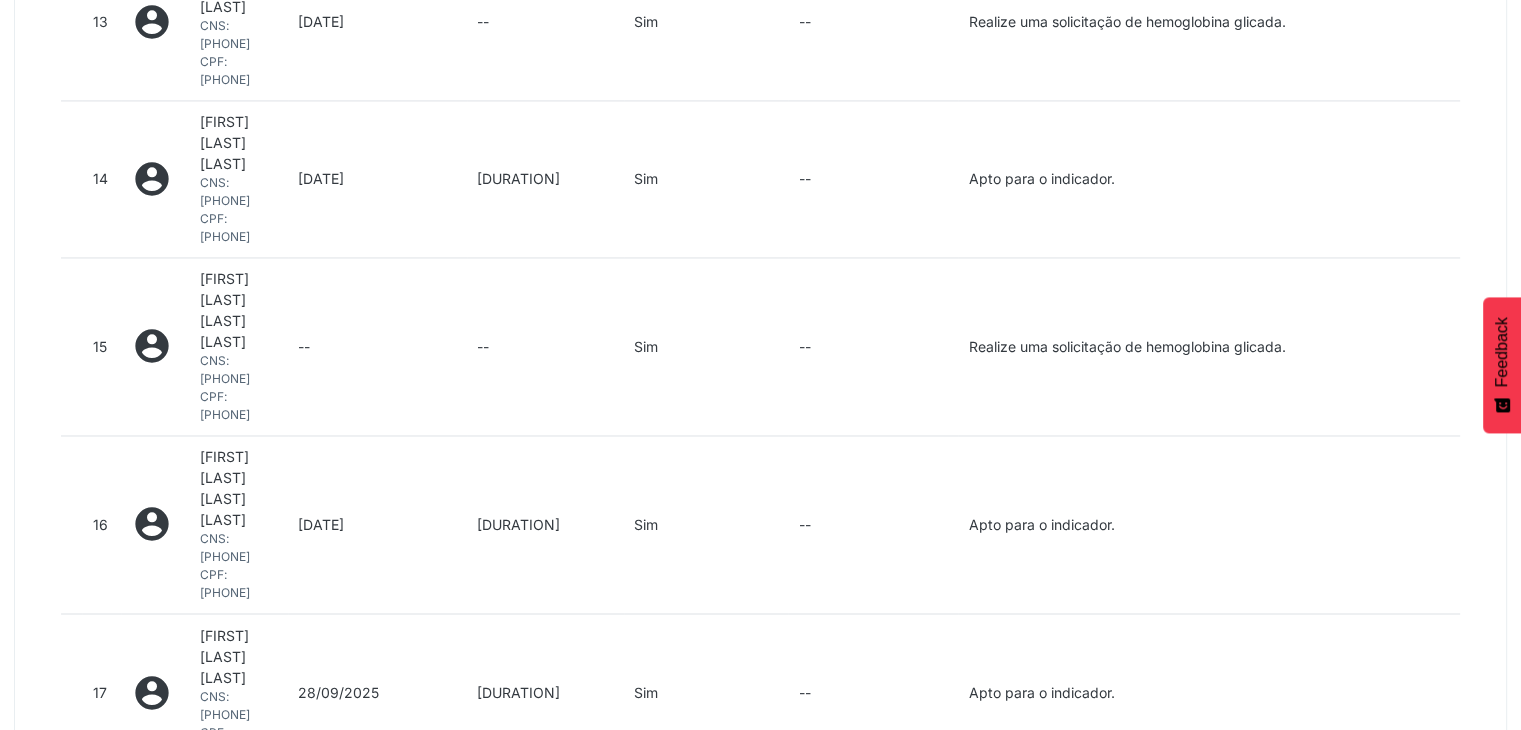 drag, startPoint x: 193, startPoint y: 179, endPoint x: 306, endPoint y: 194, distance: 113.99123 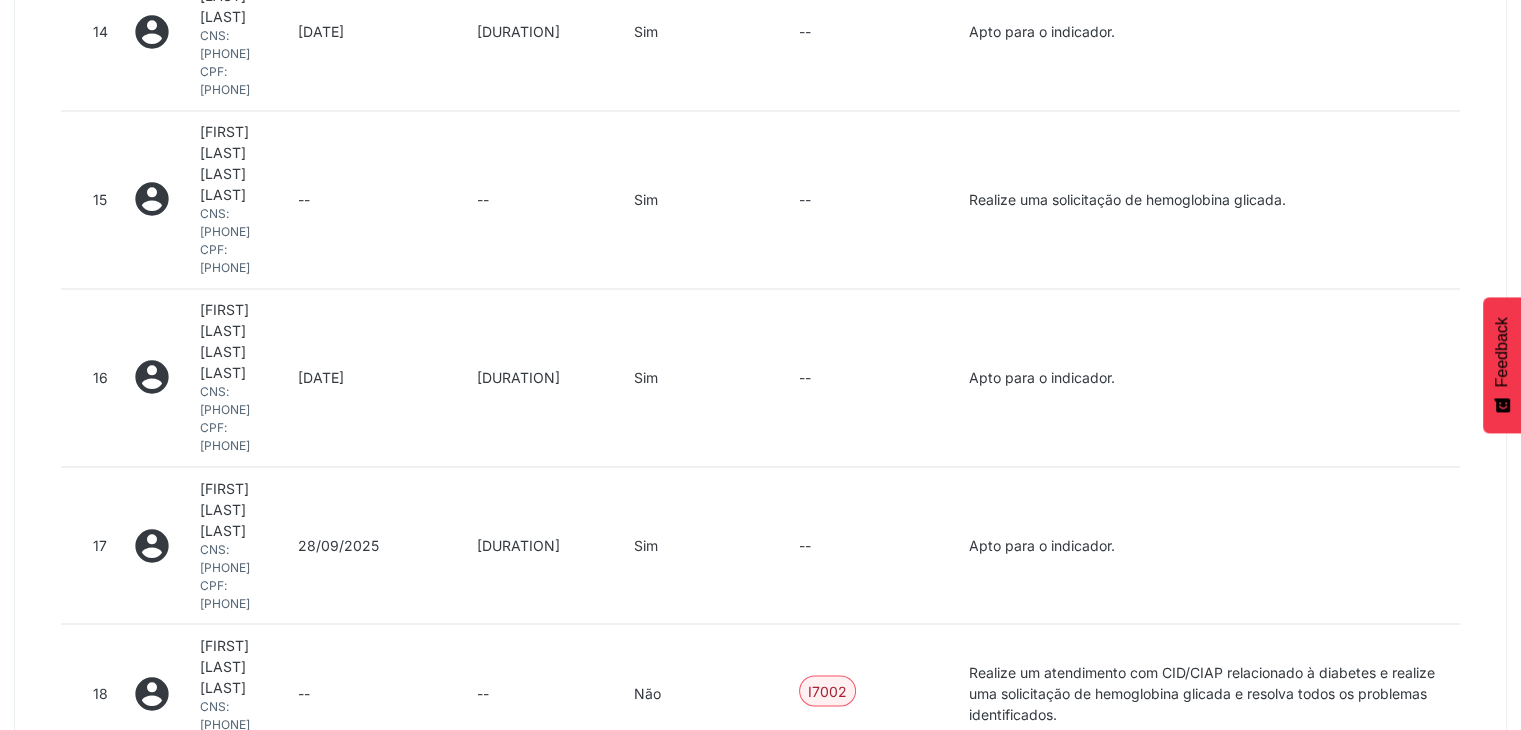 scroll, scrollTop: 3281, scrollLeft: 0, axis: vertical 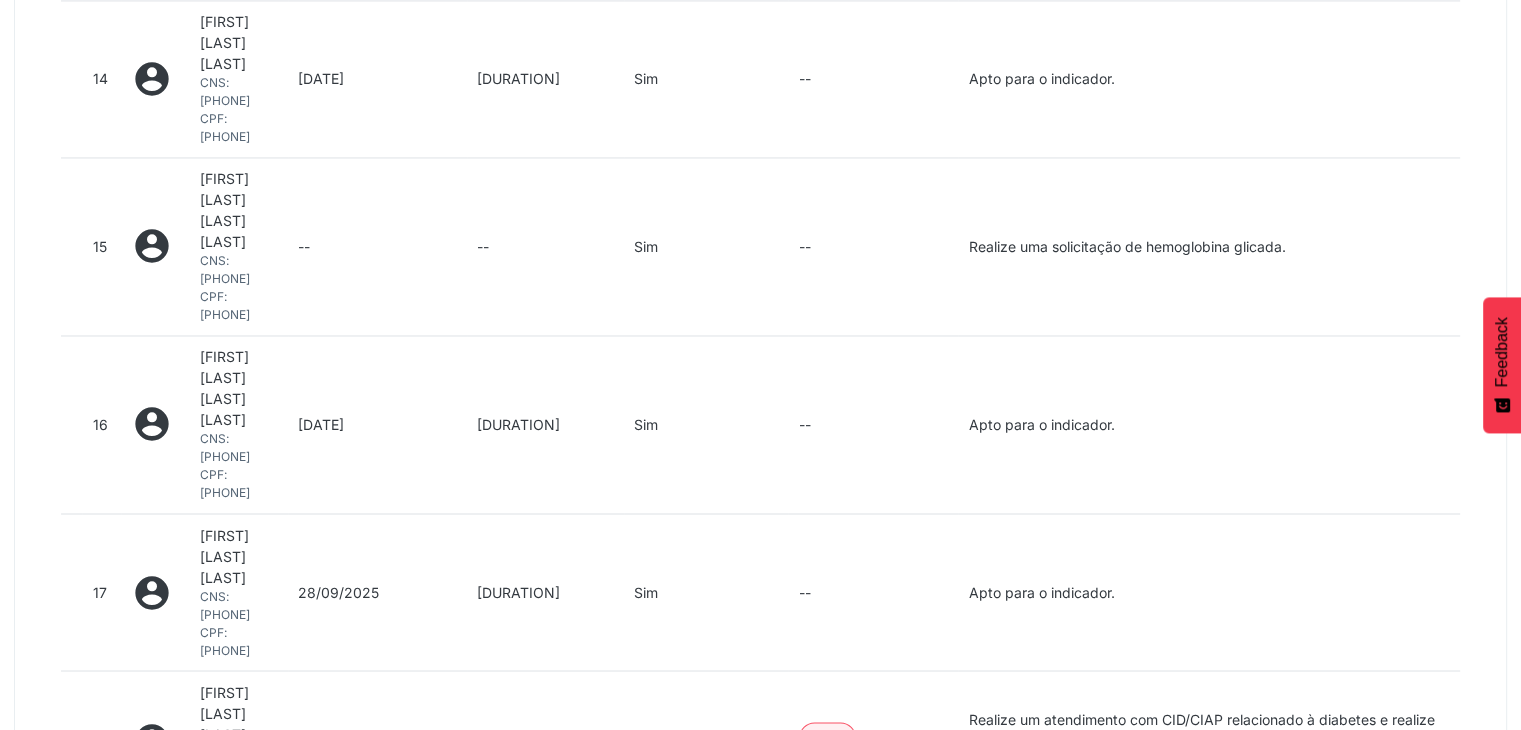 click on "[DATE]" at bounding box center (377, 424) 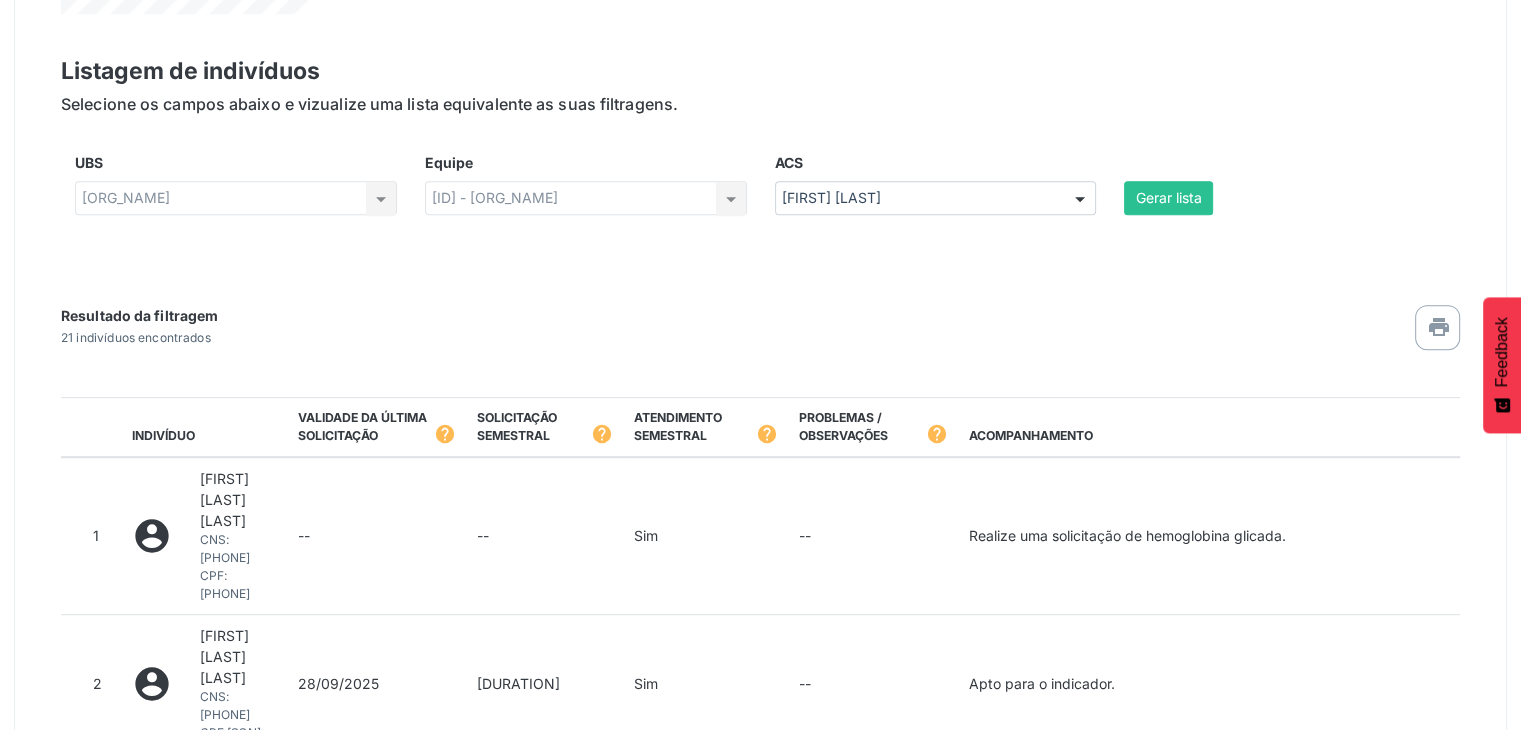 scroll, scrollTop: 800, scrollLeft: 0, axis: vertical 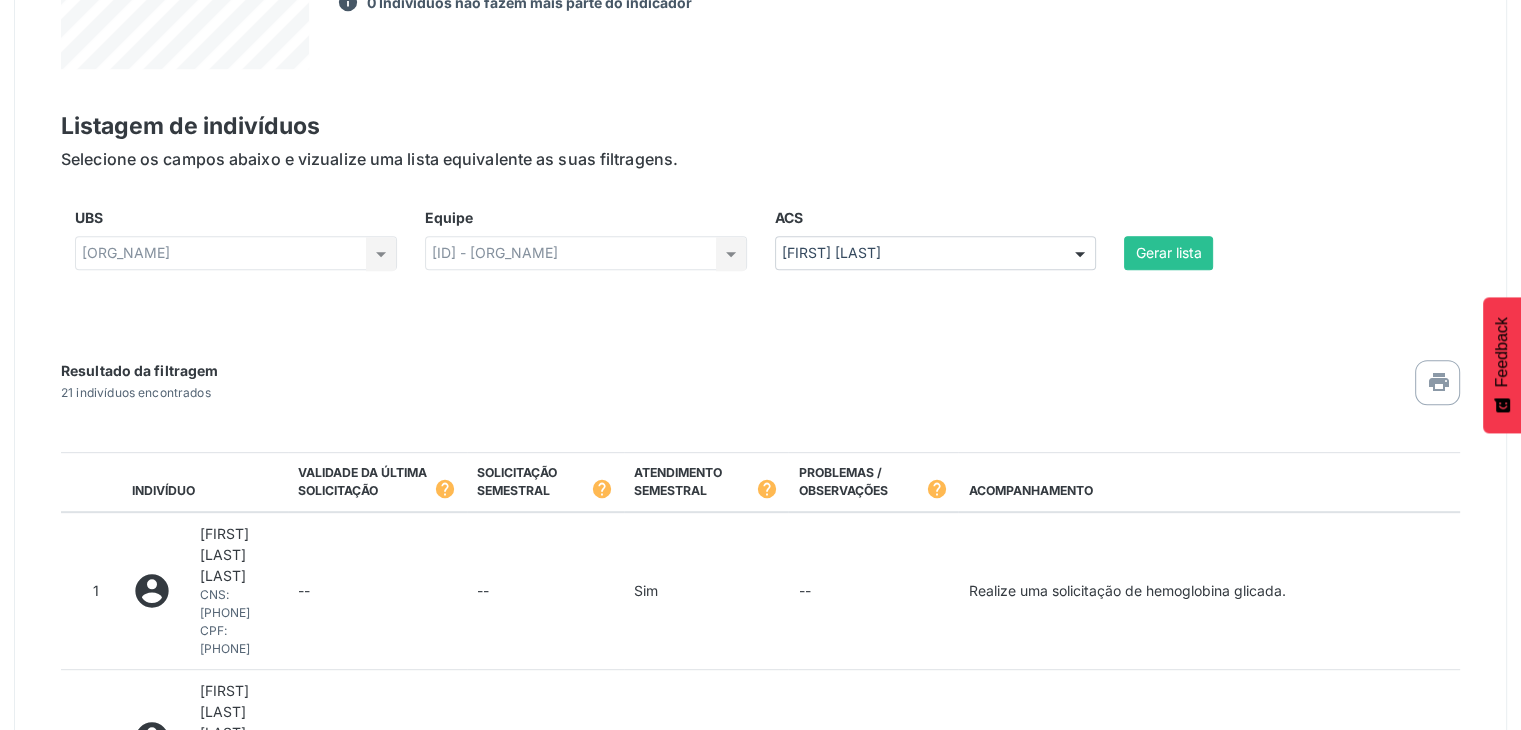 click on "Resultado da filtragem
21
indivíduos encontrados
printer" at bounding box center [760, 368] 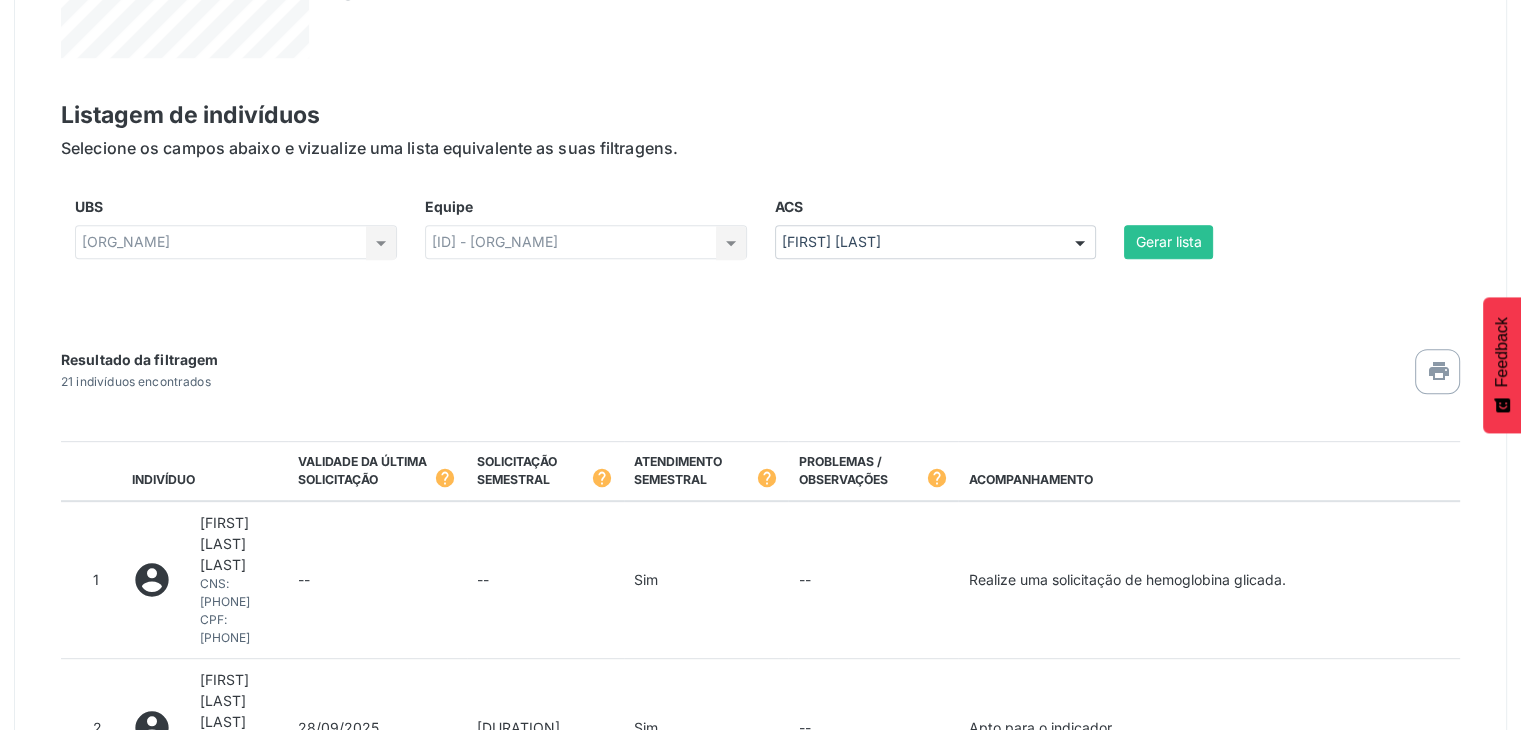 scroll, scrollTop: 700, scrollLeft: 0, axis: vertical 